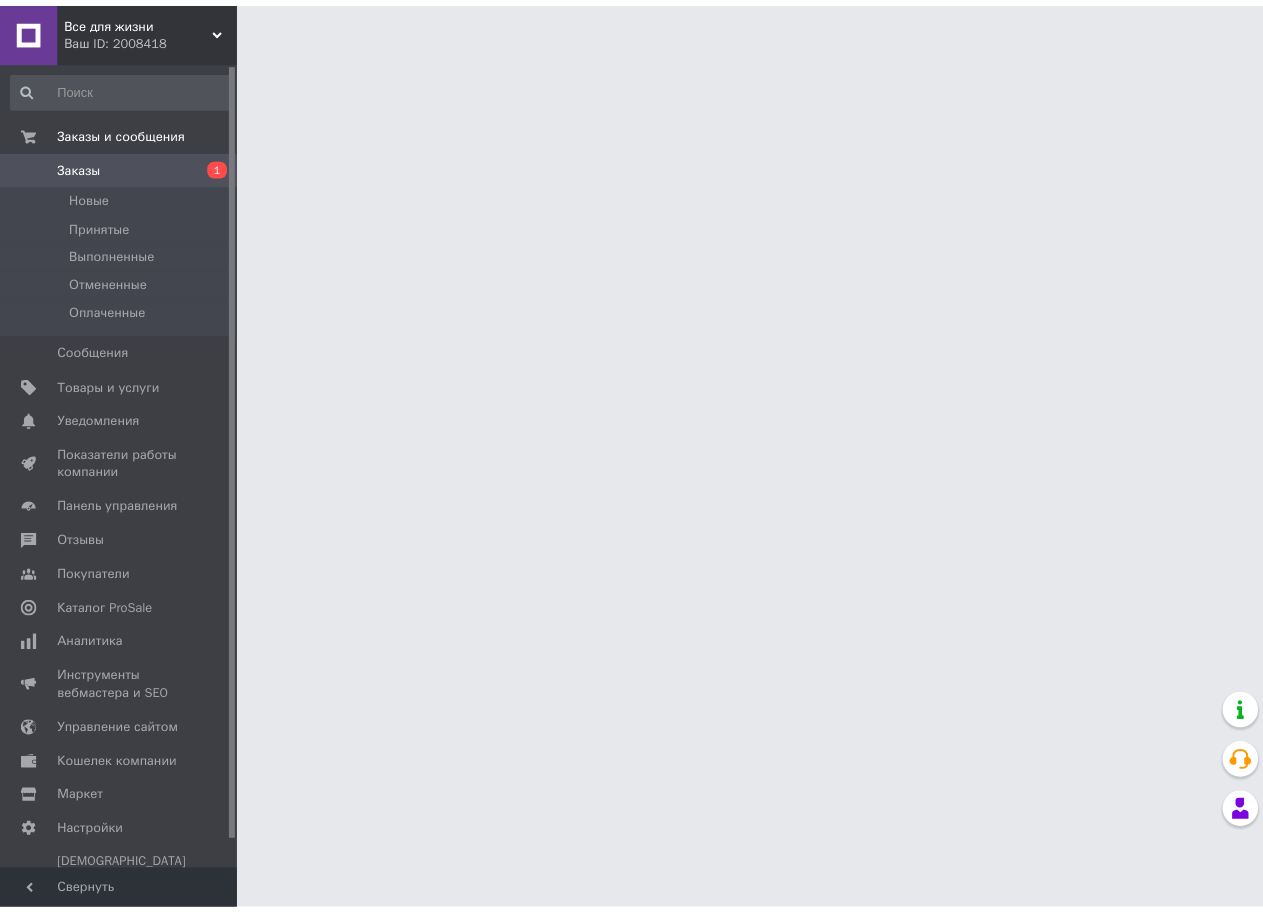 scroll, scrollTop: 0, scrollLeft: 0, axis: both 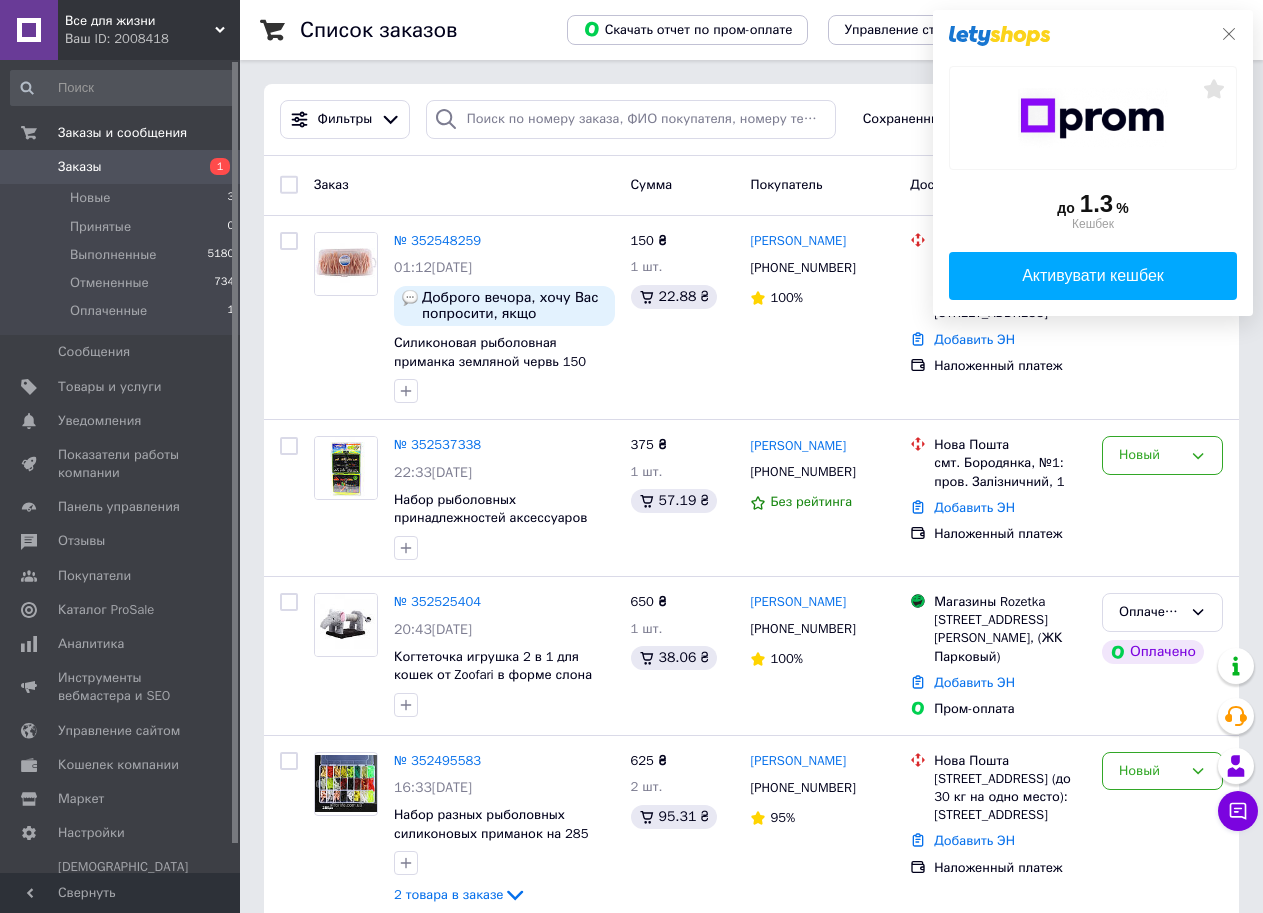 click 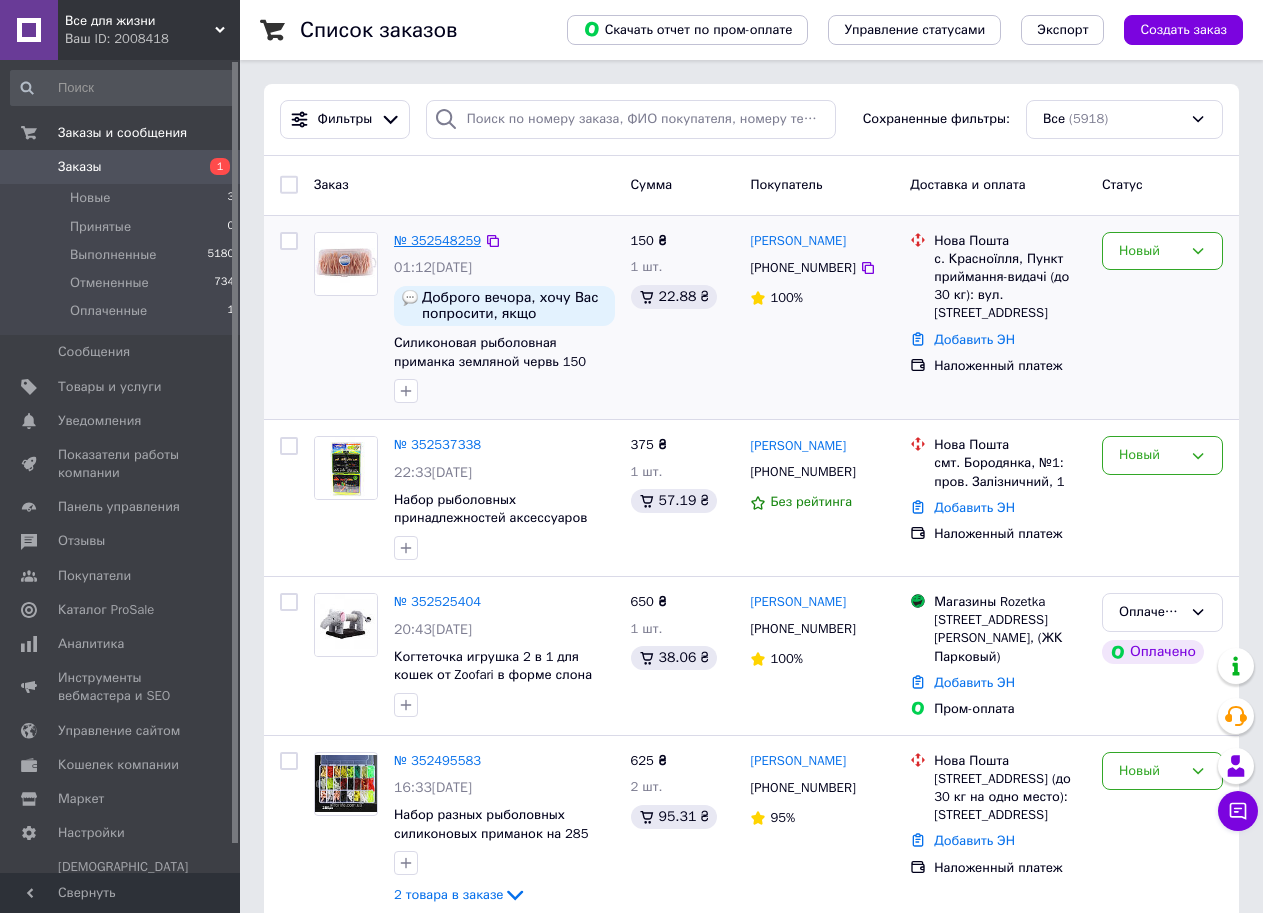 click on "№ 352548259" at bounding box center (437, 240) 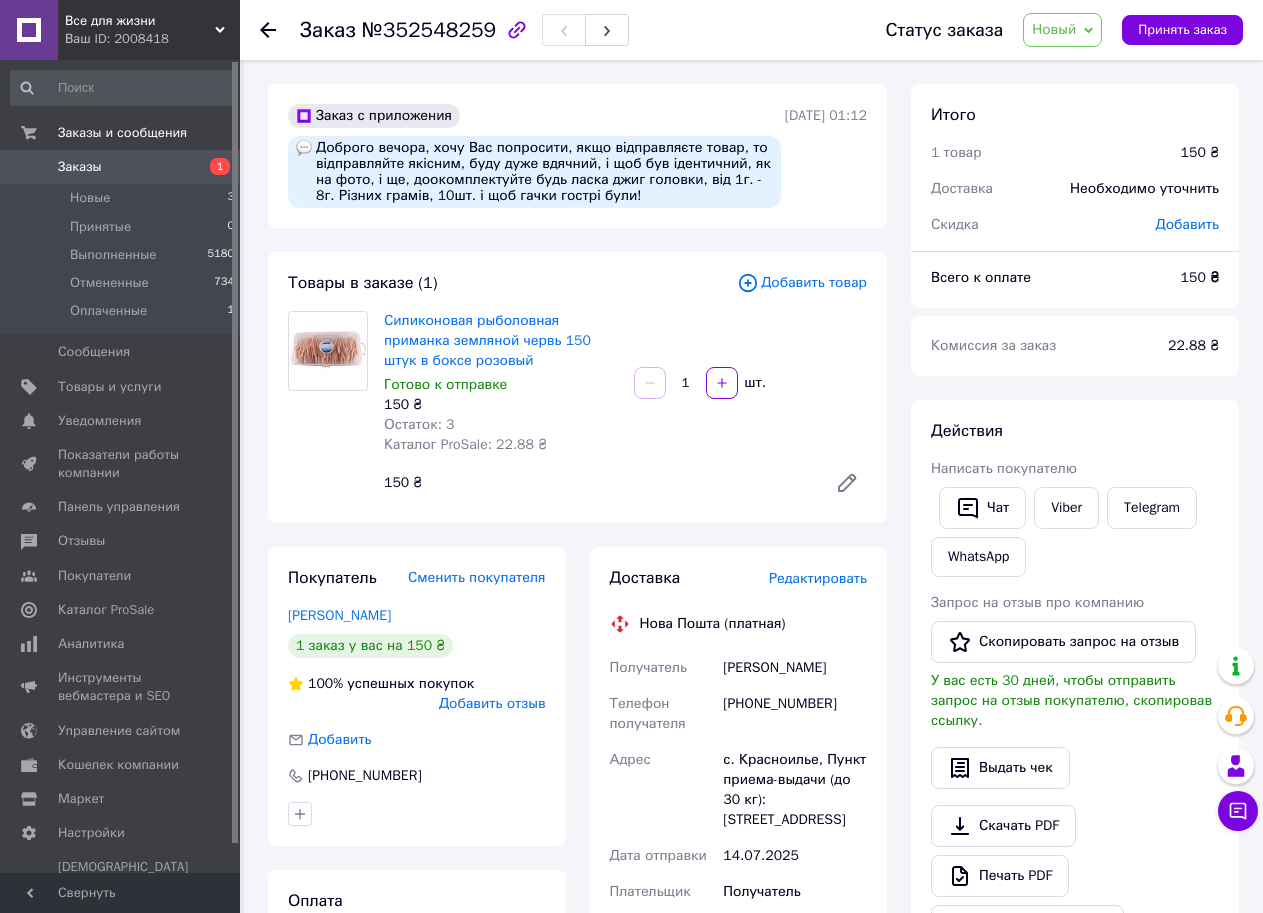 click on "Заказы" at bounding box center (121, 167) 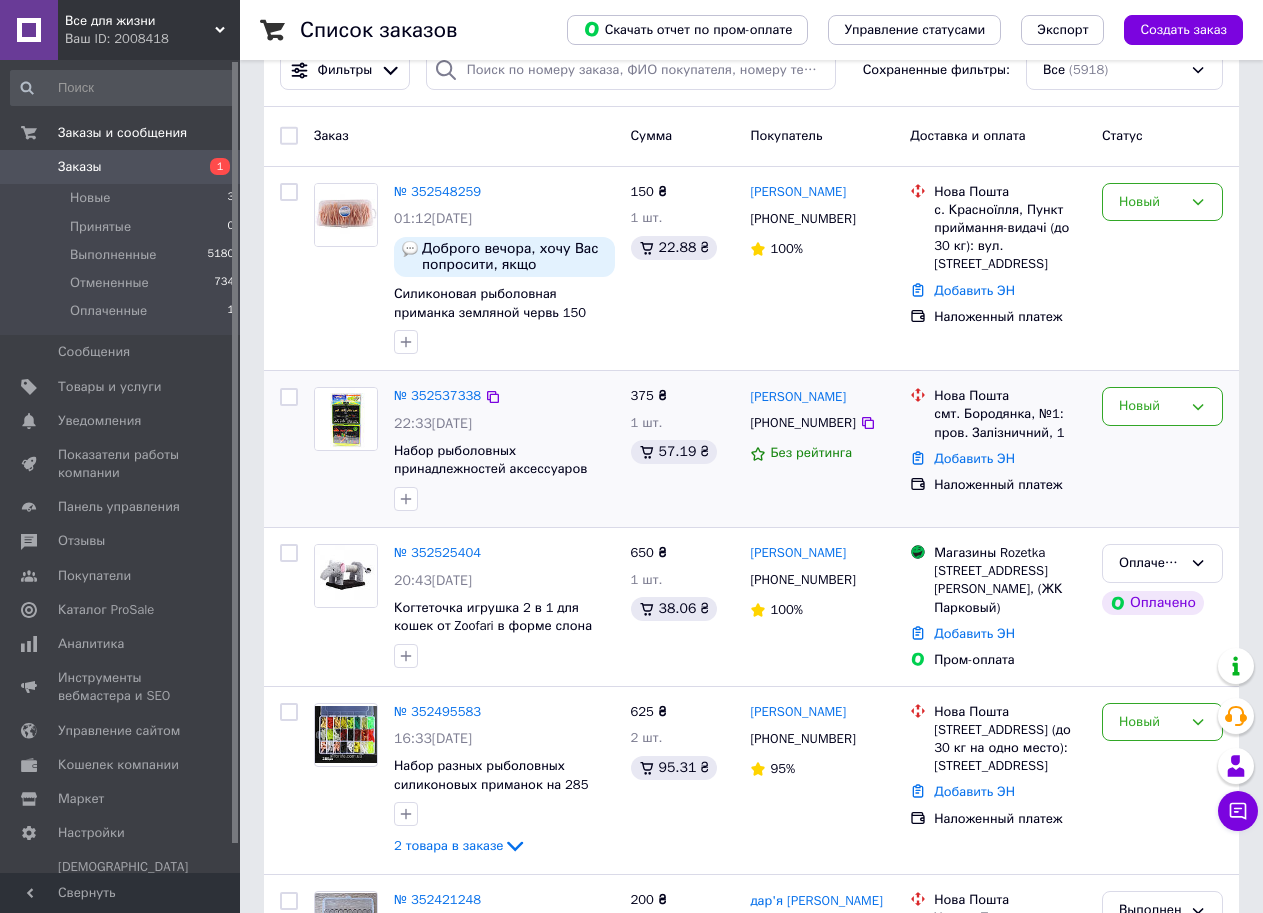 scroll, scrollTop: 0, scrollLeft: 0, axis: both 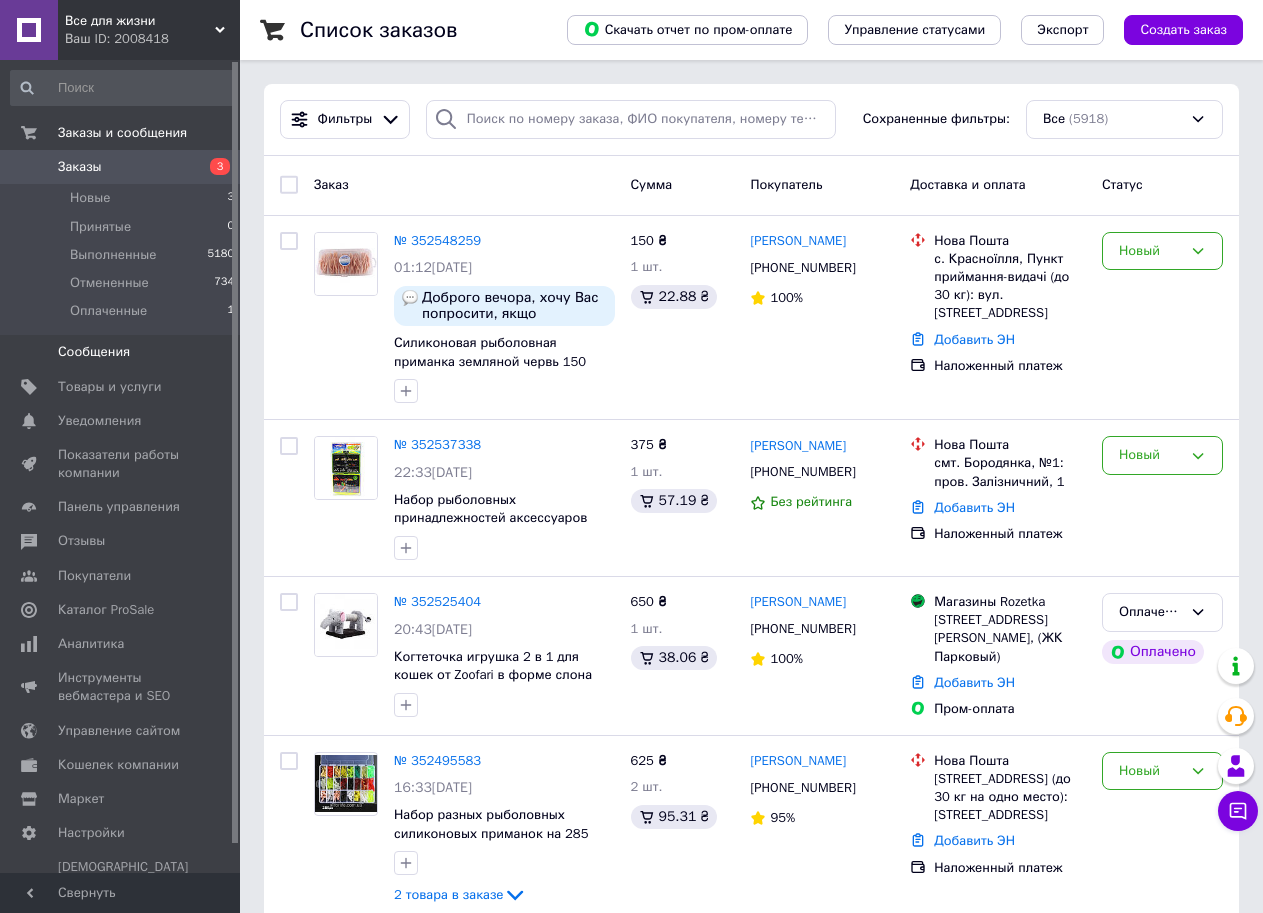 click on "Сообщения" at bounding box center (94, 352) 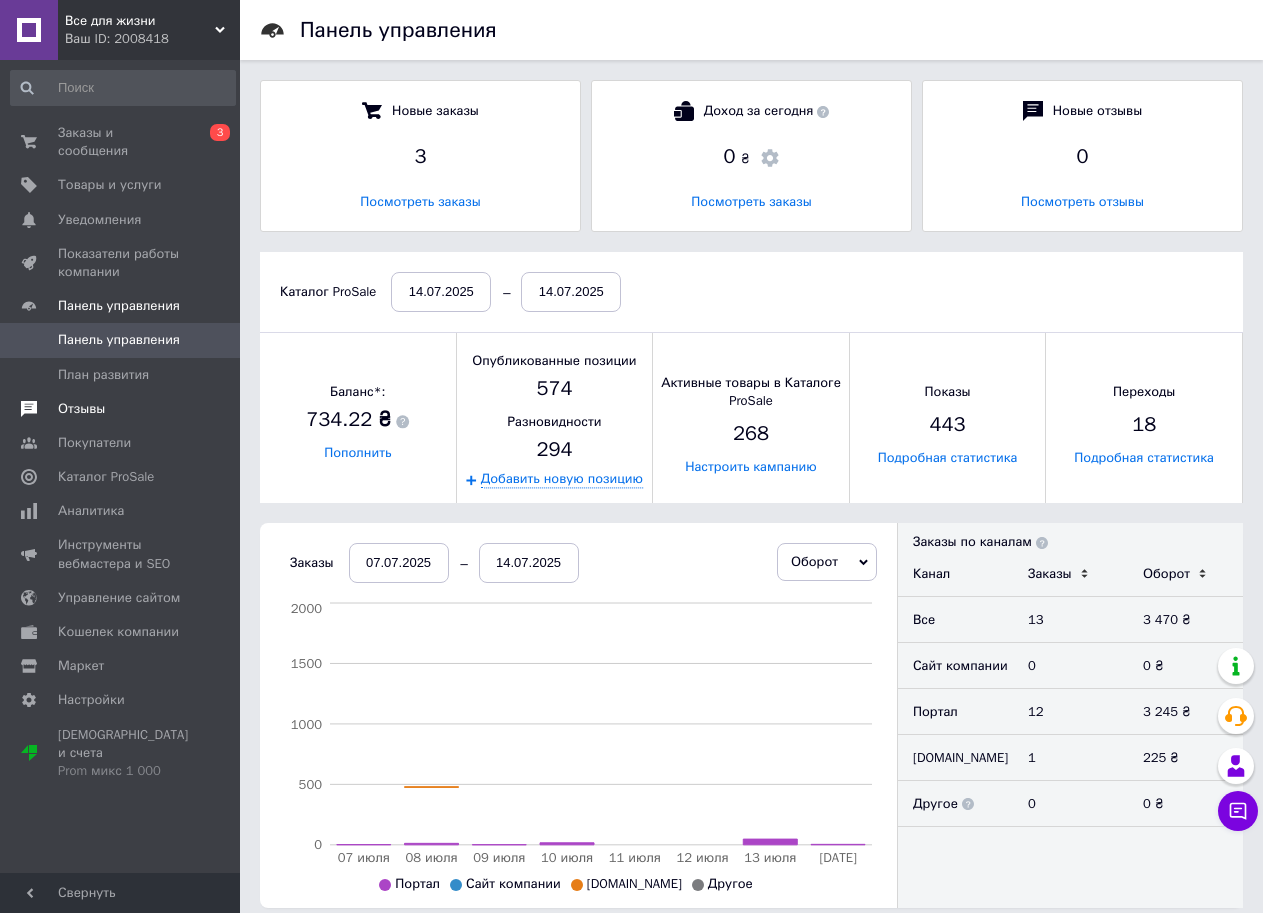 scroll, scrollTop: 10, scrollLeft: 10, axis: both 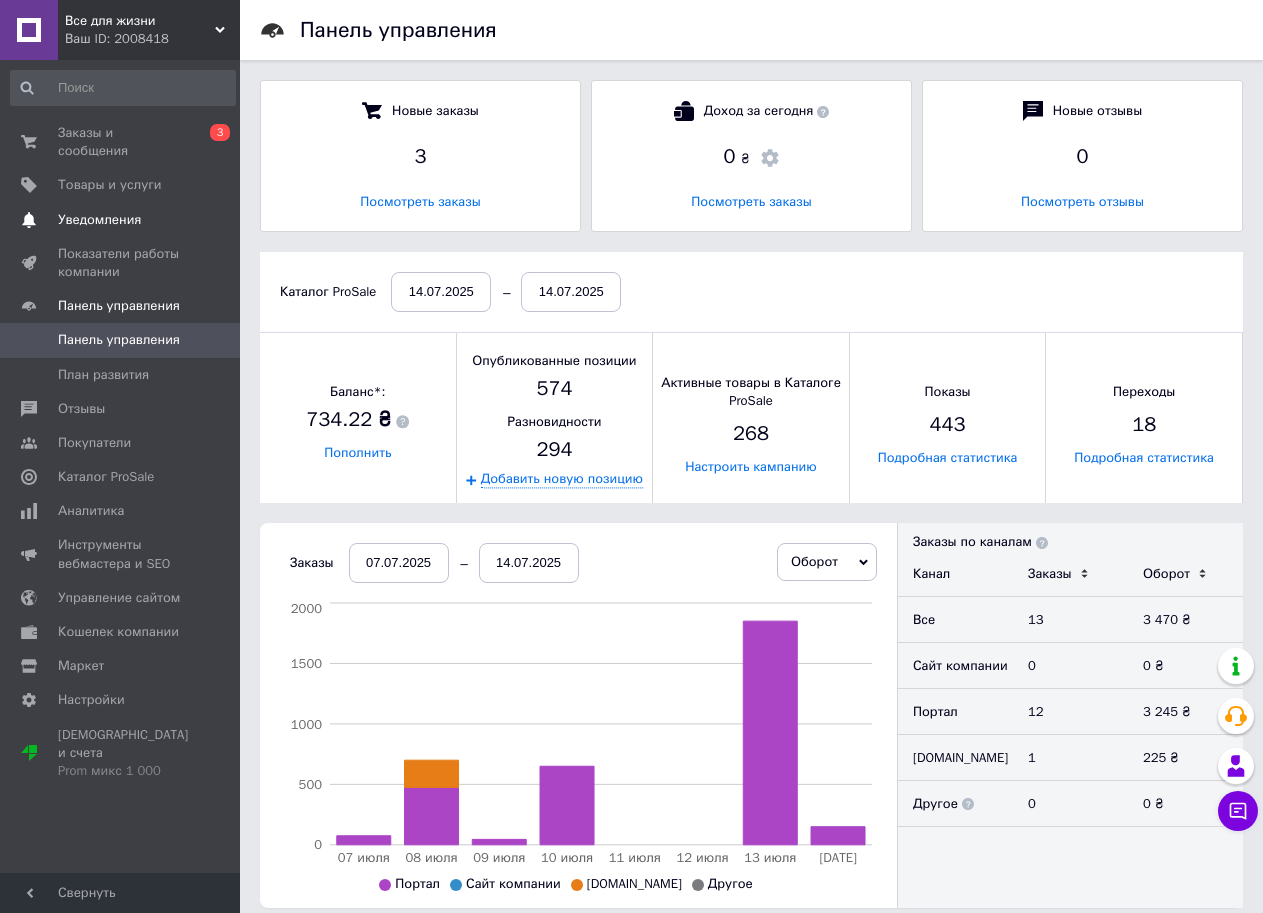 click on "Уведомления" at bounding box center [99, 220] 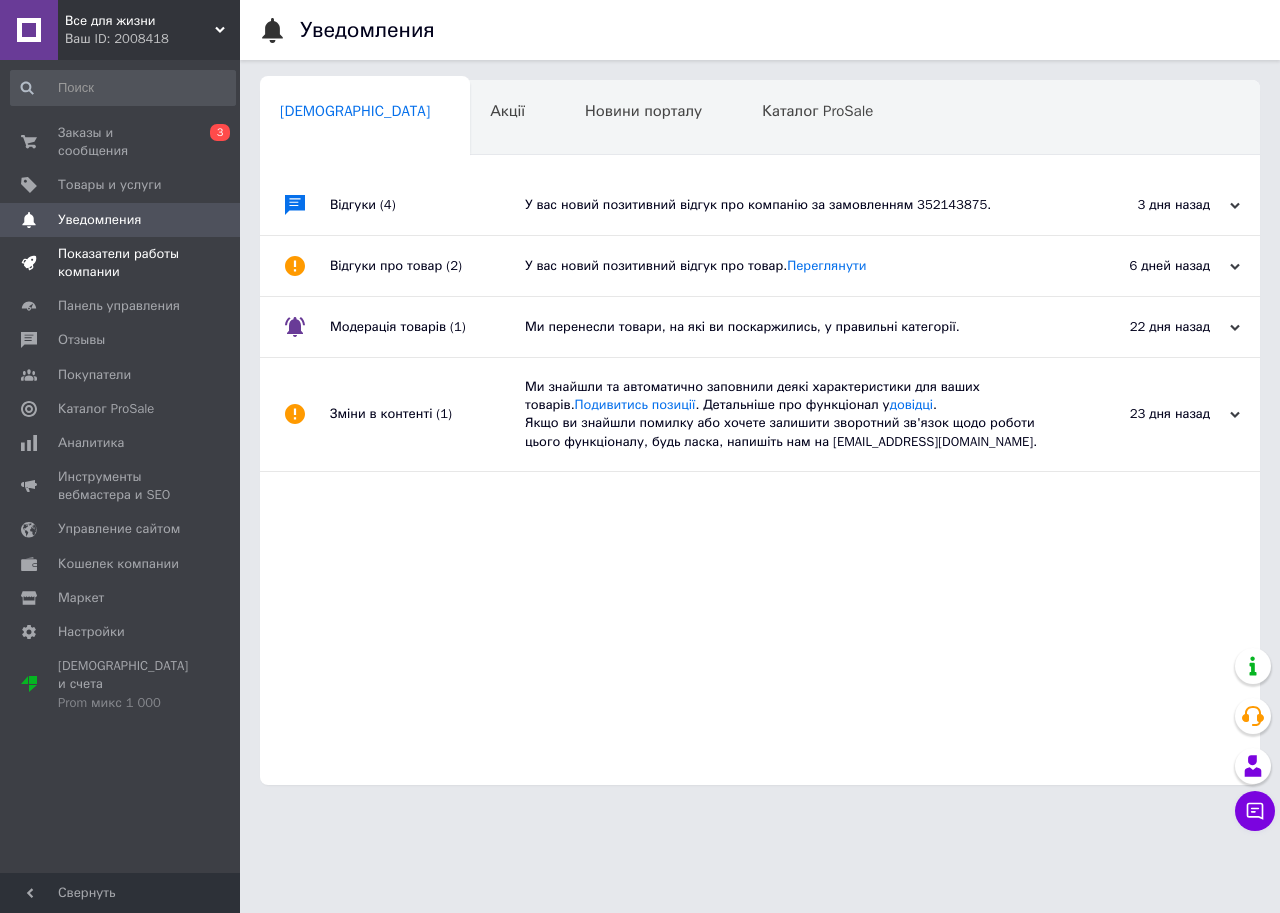 click on "Показатели работы компании" at bounding box center [121, 263] 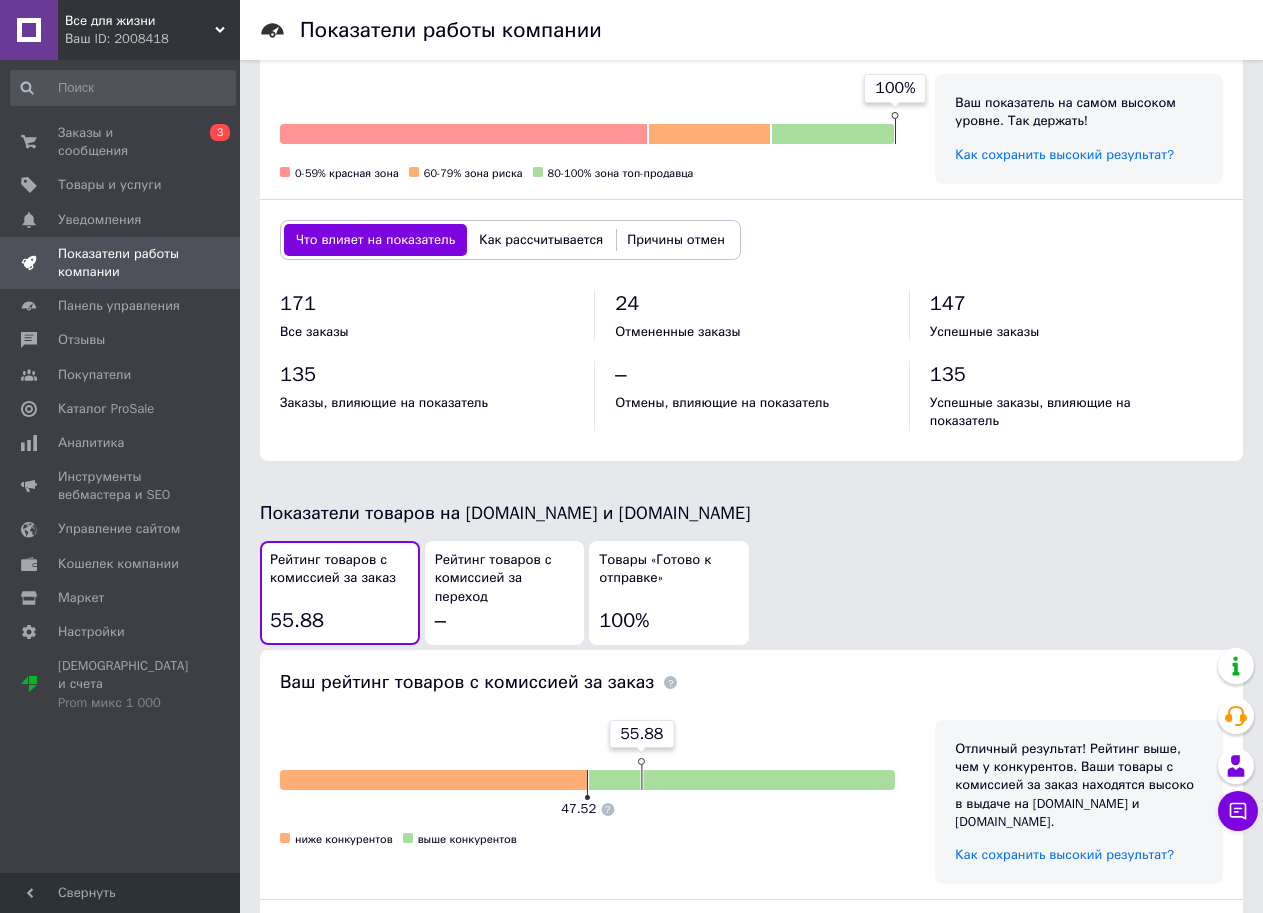 scroll, scrollTop: 700, scrollLeft: 0, axis: vertical 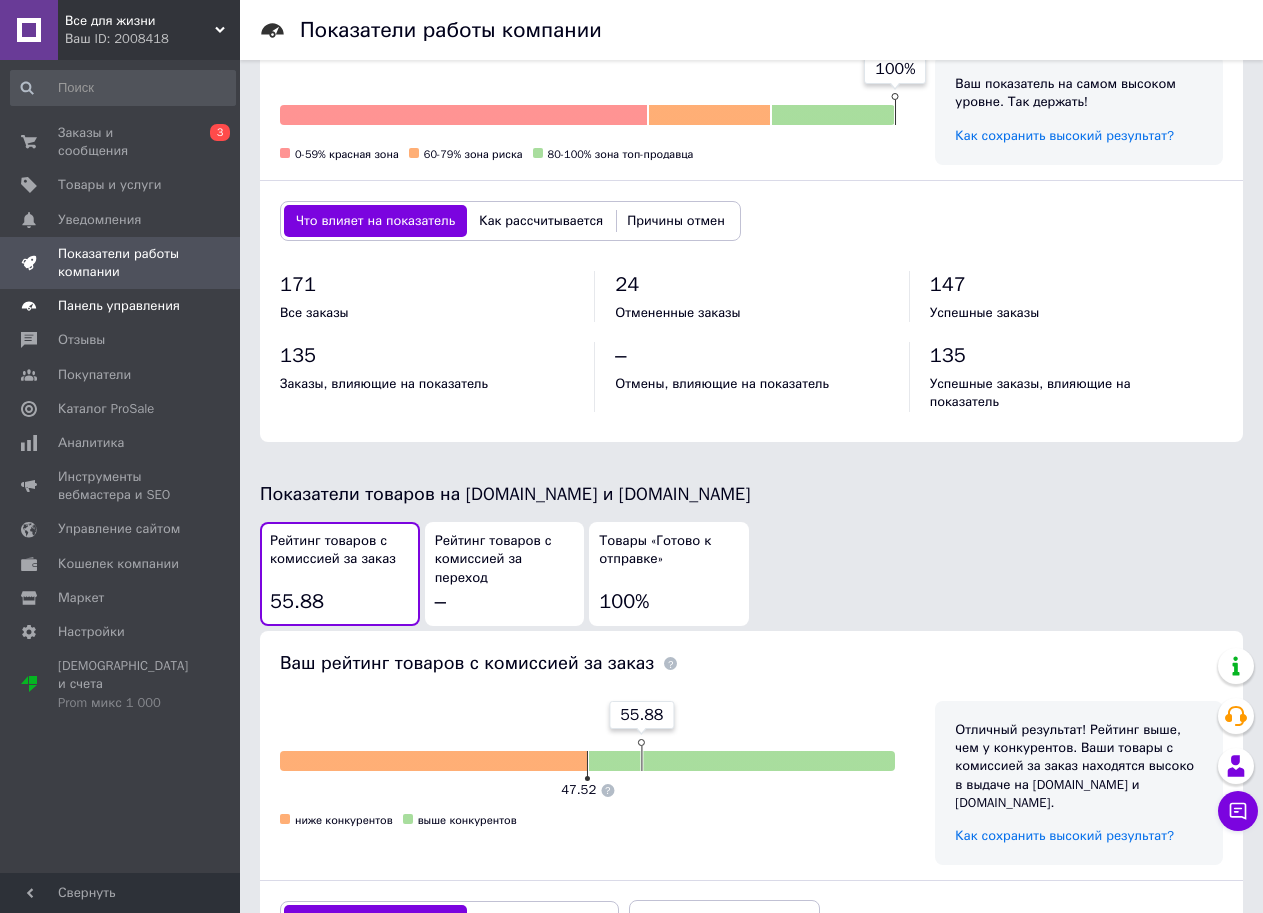 click on "Панель управления" at bounding box center [119, 306] 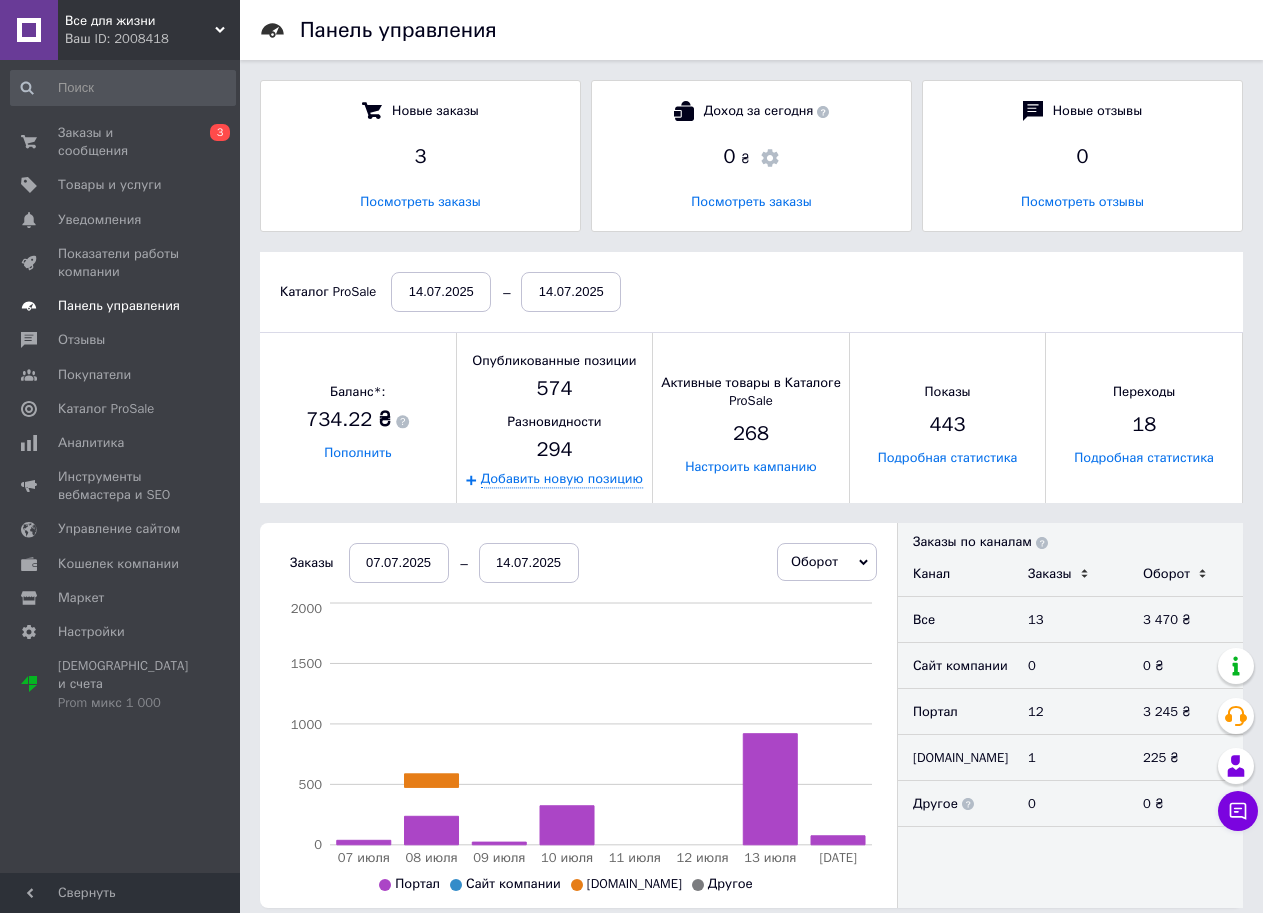 scroll, scrollTop: 10, scrollLeft: 10, axis: both 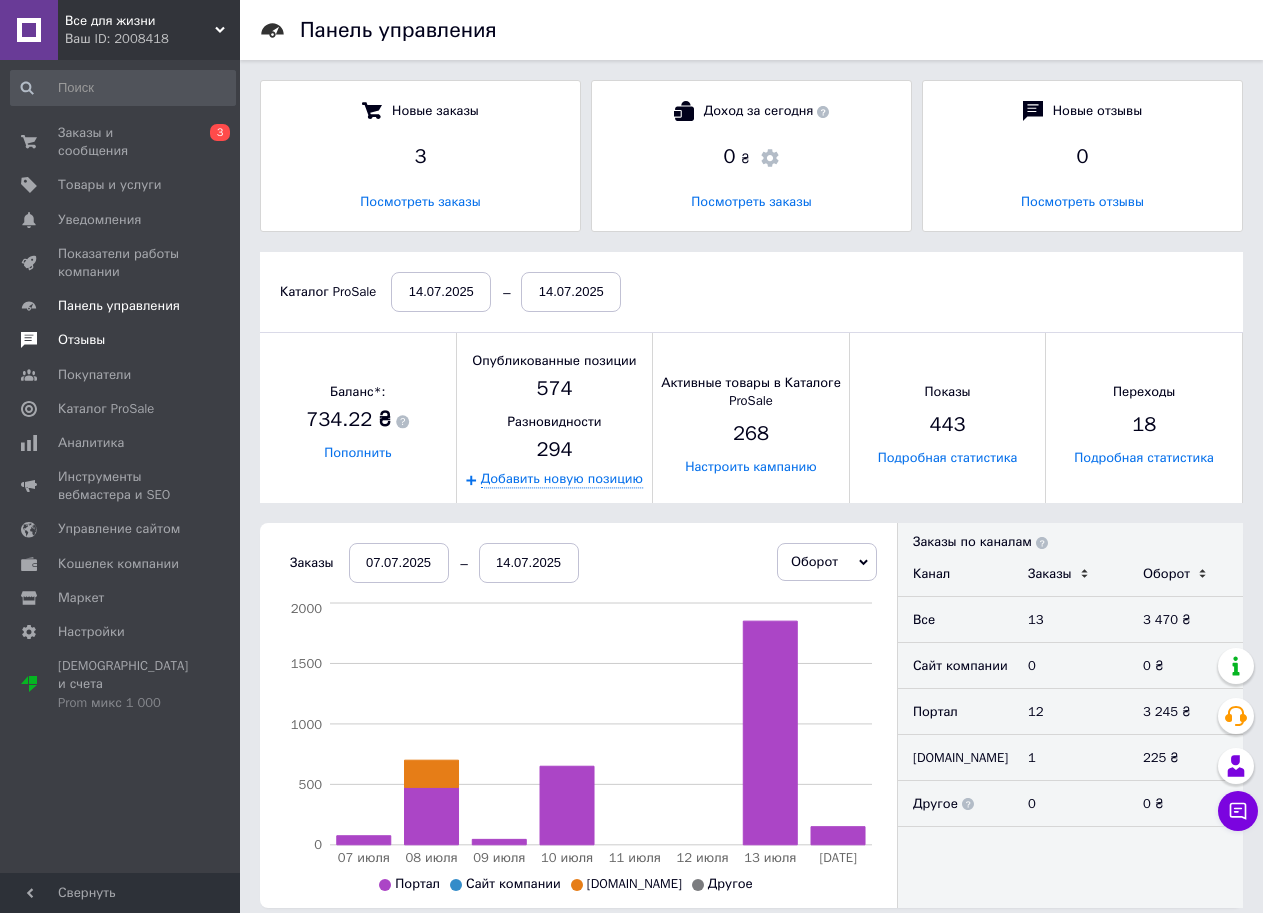 click on "Отзывы" at bounding box center (81, 340) 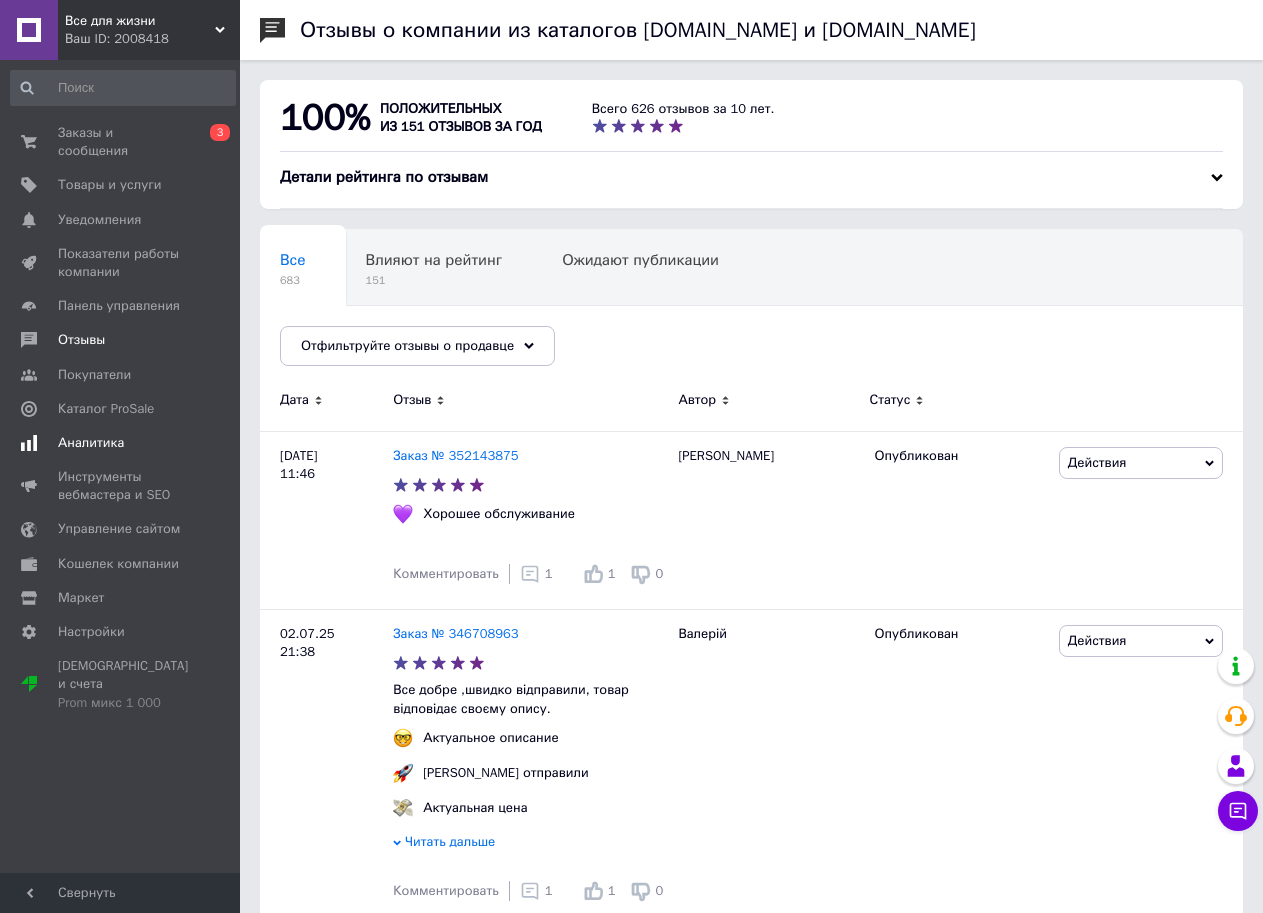 click on "Аналитика" at bounding box center (91, 443) 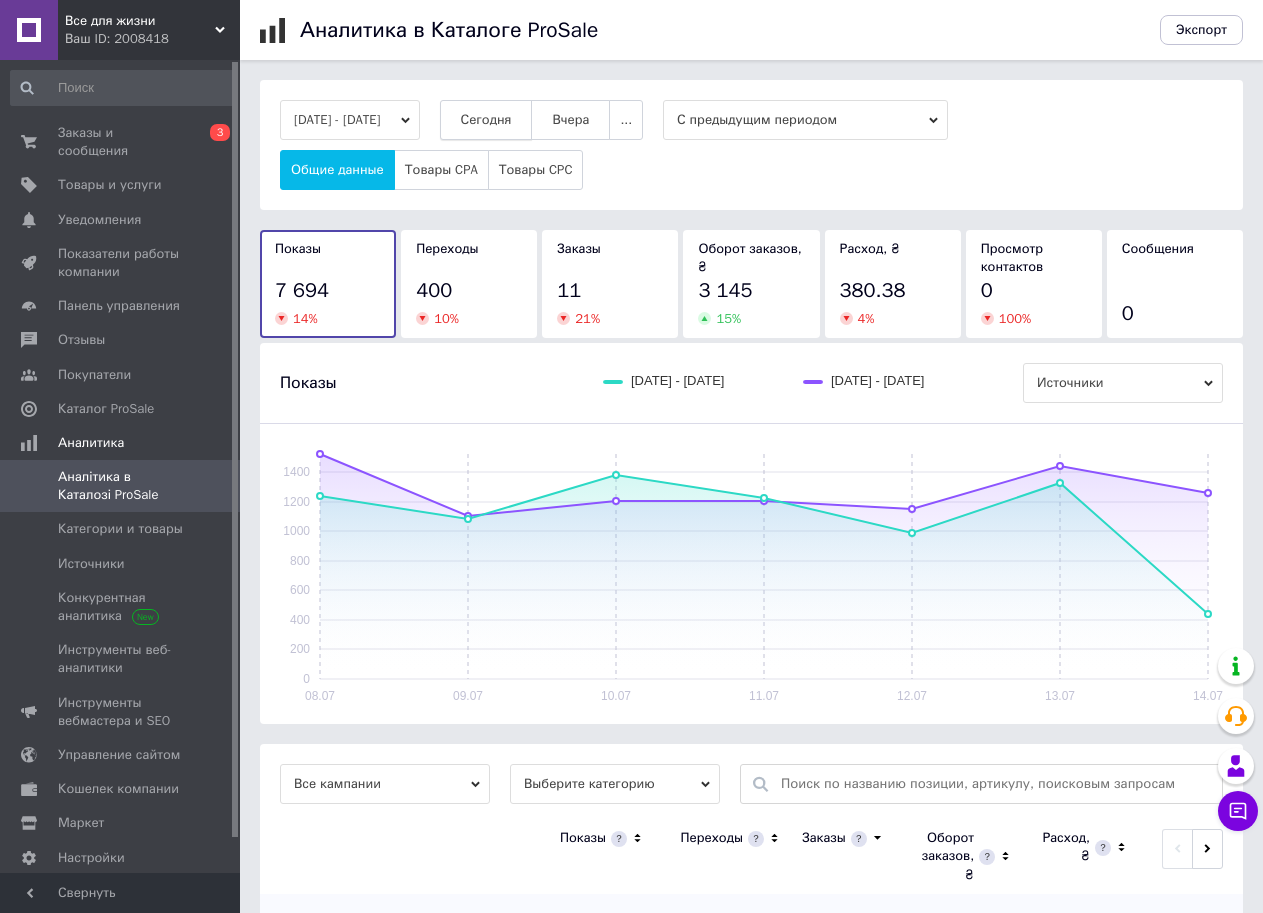 click on "Сегодня" at bounding box center [486, 120] 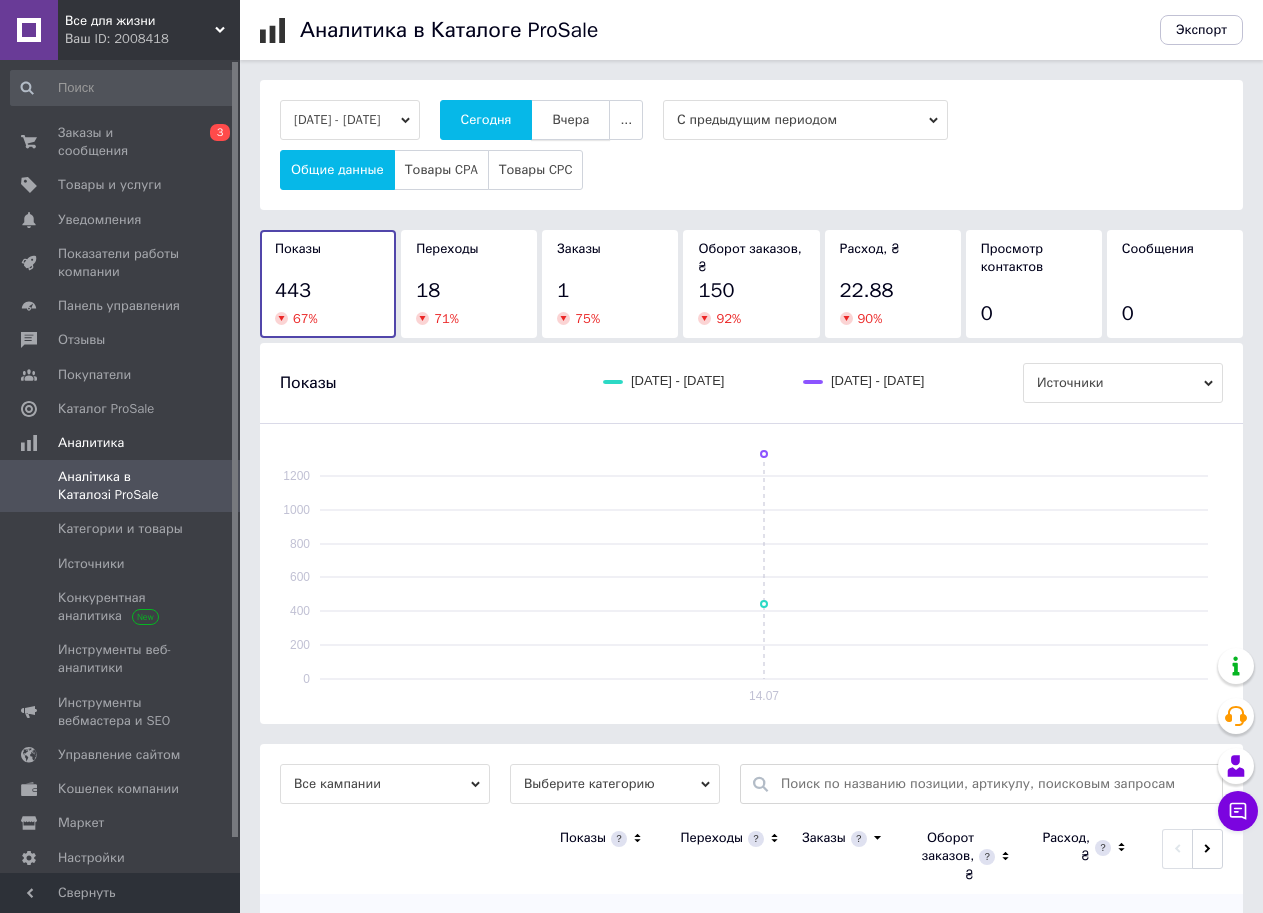 click on "Вчера" at bounding box center (570, 120) 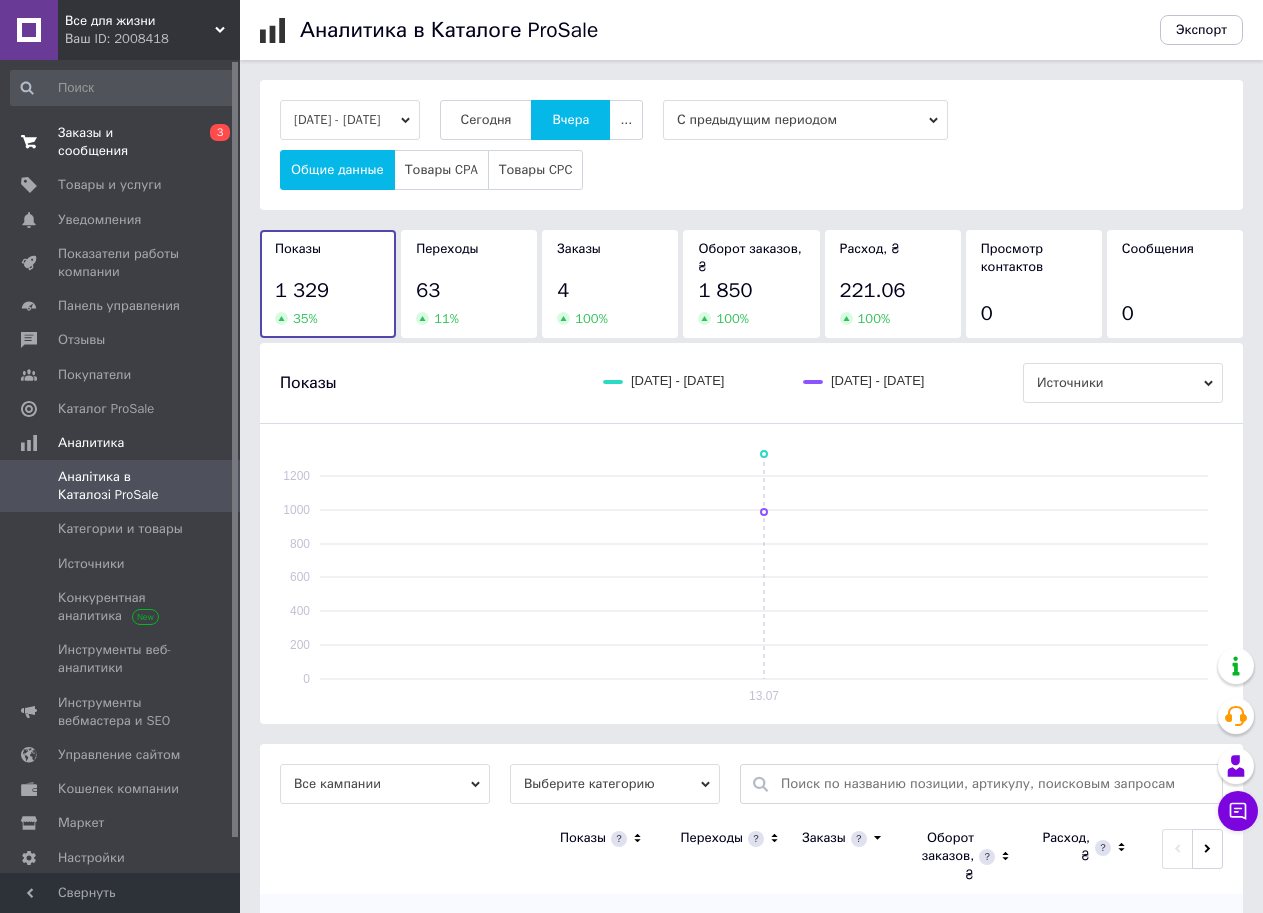 click on "Заказы и сообщения" at bounding box center (121, 142) 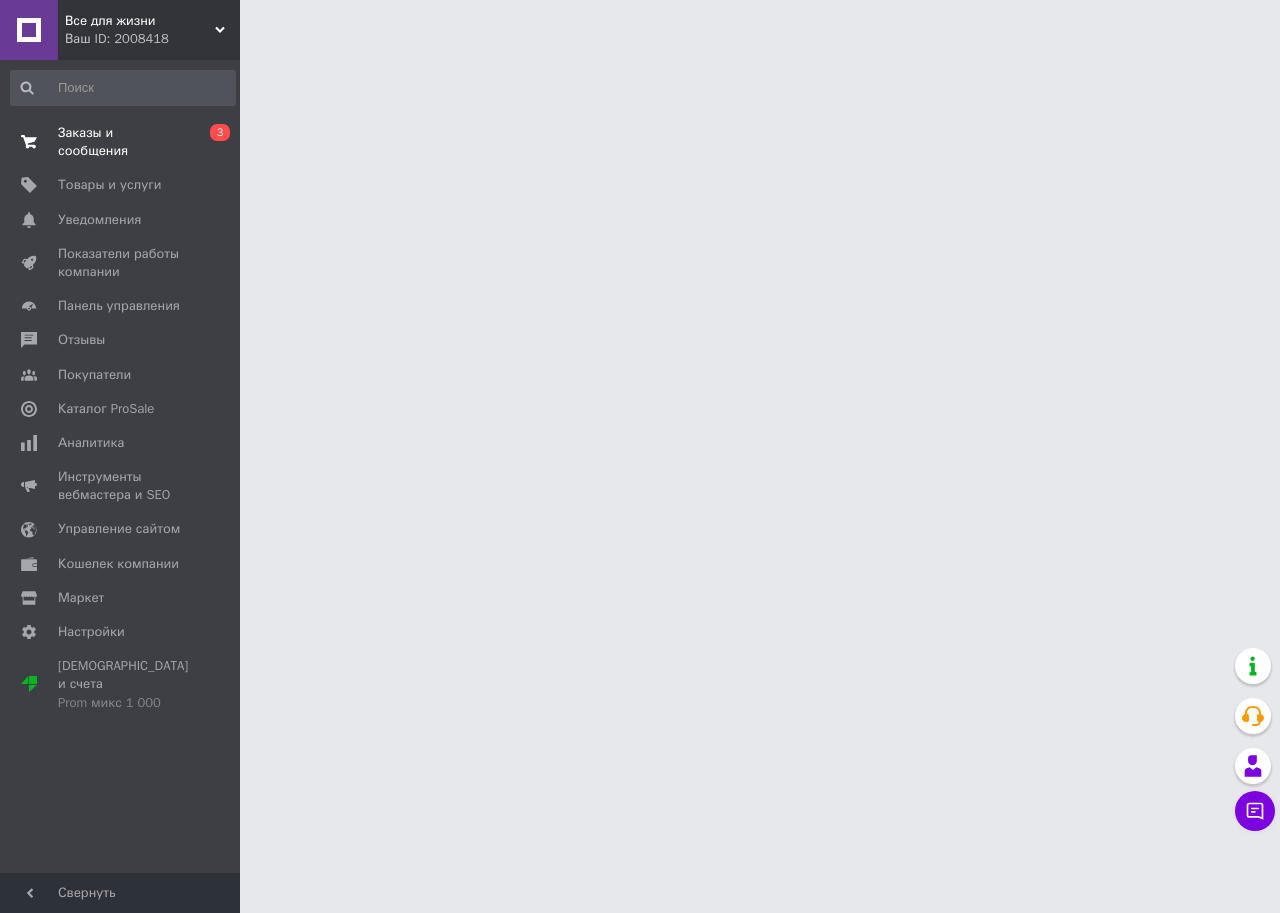 click on "Заказы и сообщения" at bounding box center (121, 142) 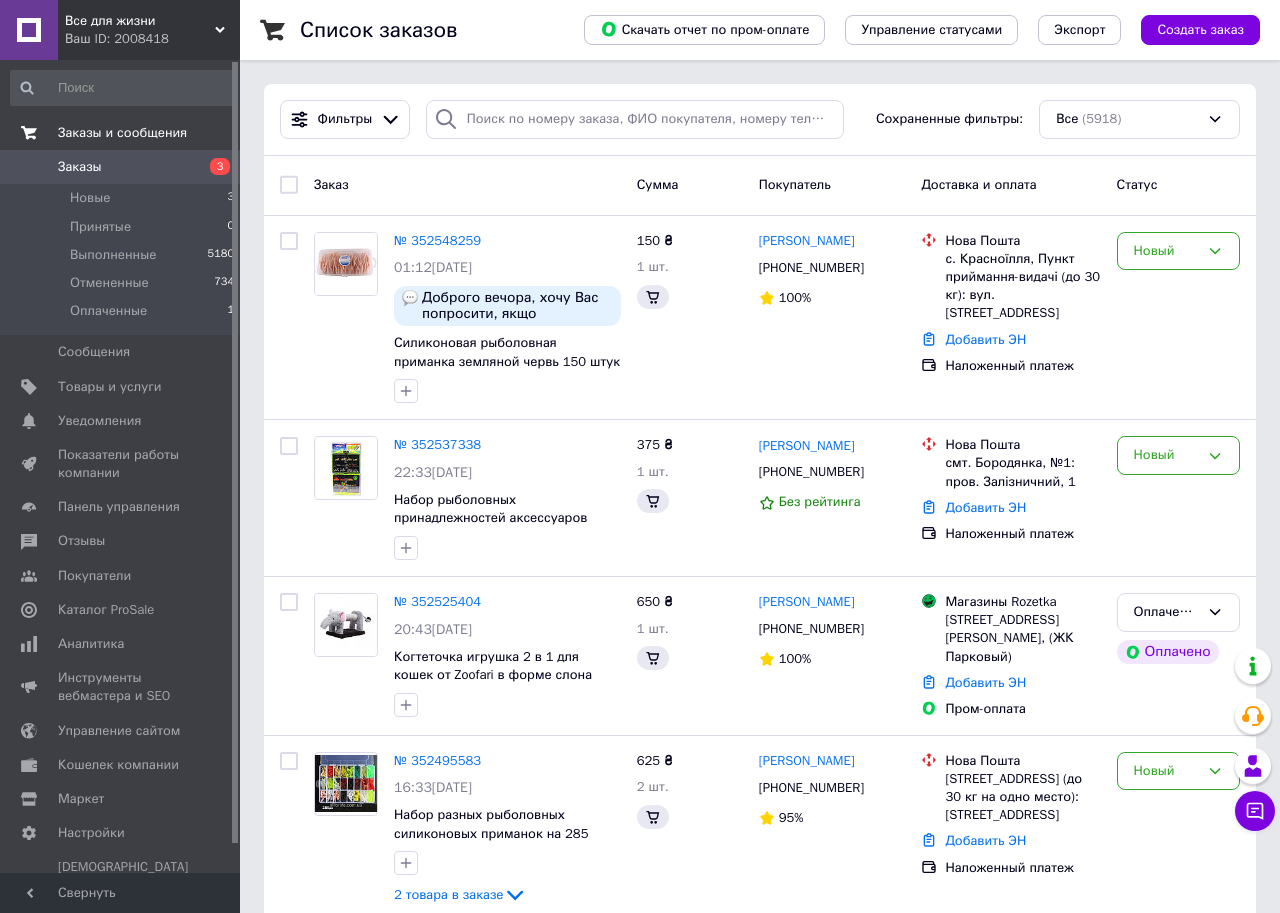 click on "Заказы и сообщения" at bounding box center [122, 133] 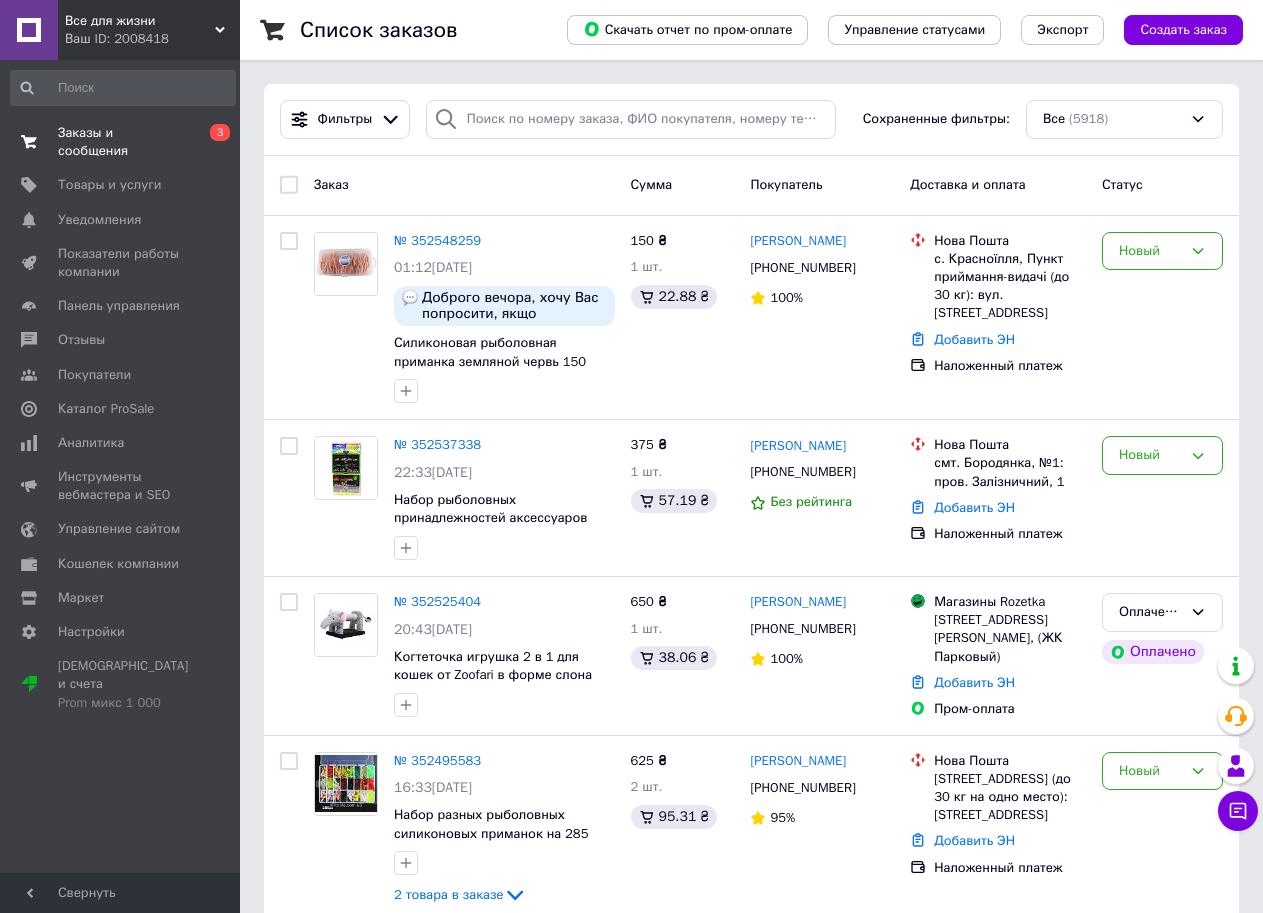 click on "Заказы и сообщения" at bounding box center (121, 142) 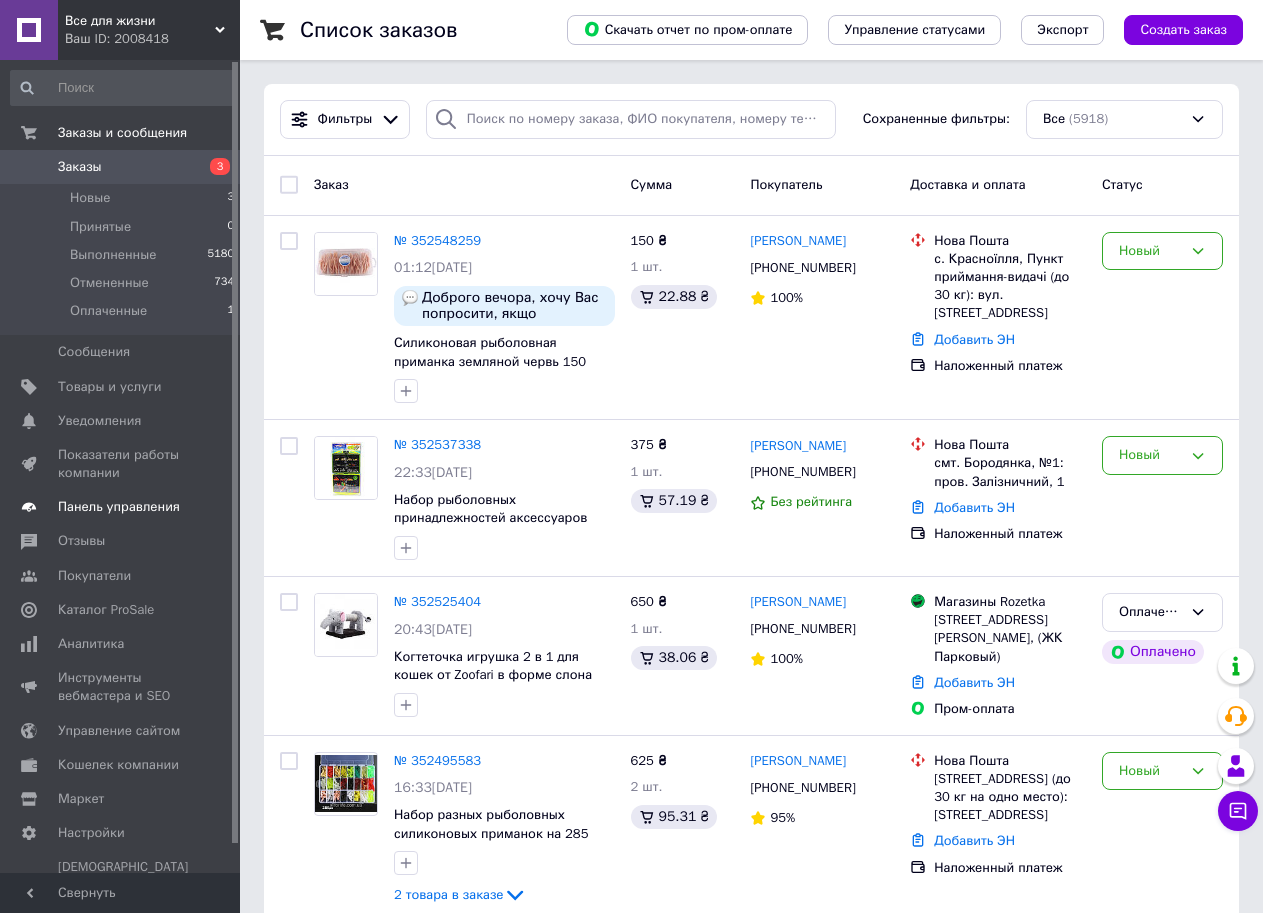 click on "Сообщения" at bounding box center (94, 352) 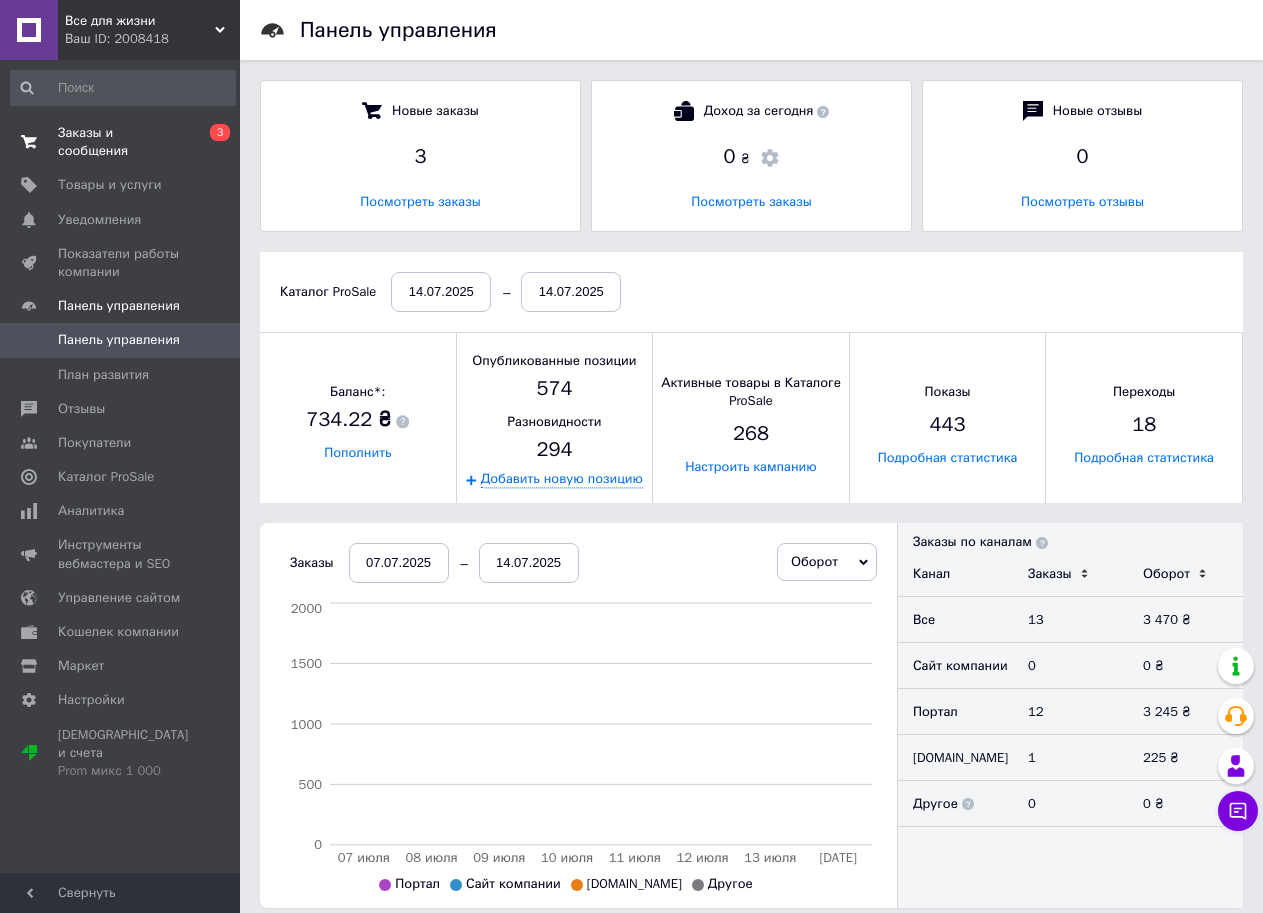 scroll, scrollTop: 10, scrollLeft: 10, axis: both 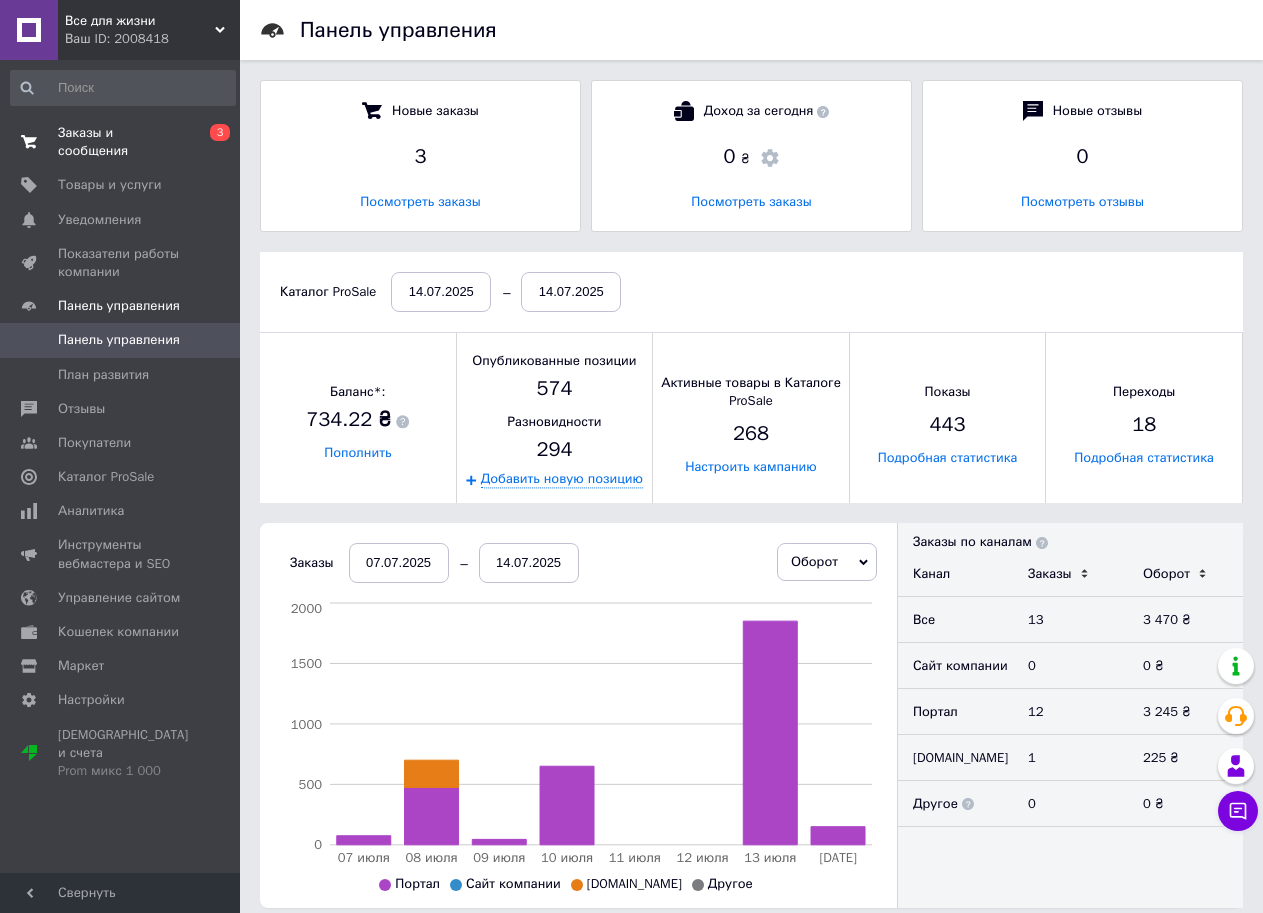 click on "Заказы и сообщения" at bounding box center (121, 142) 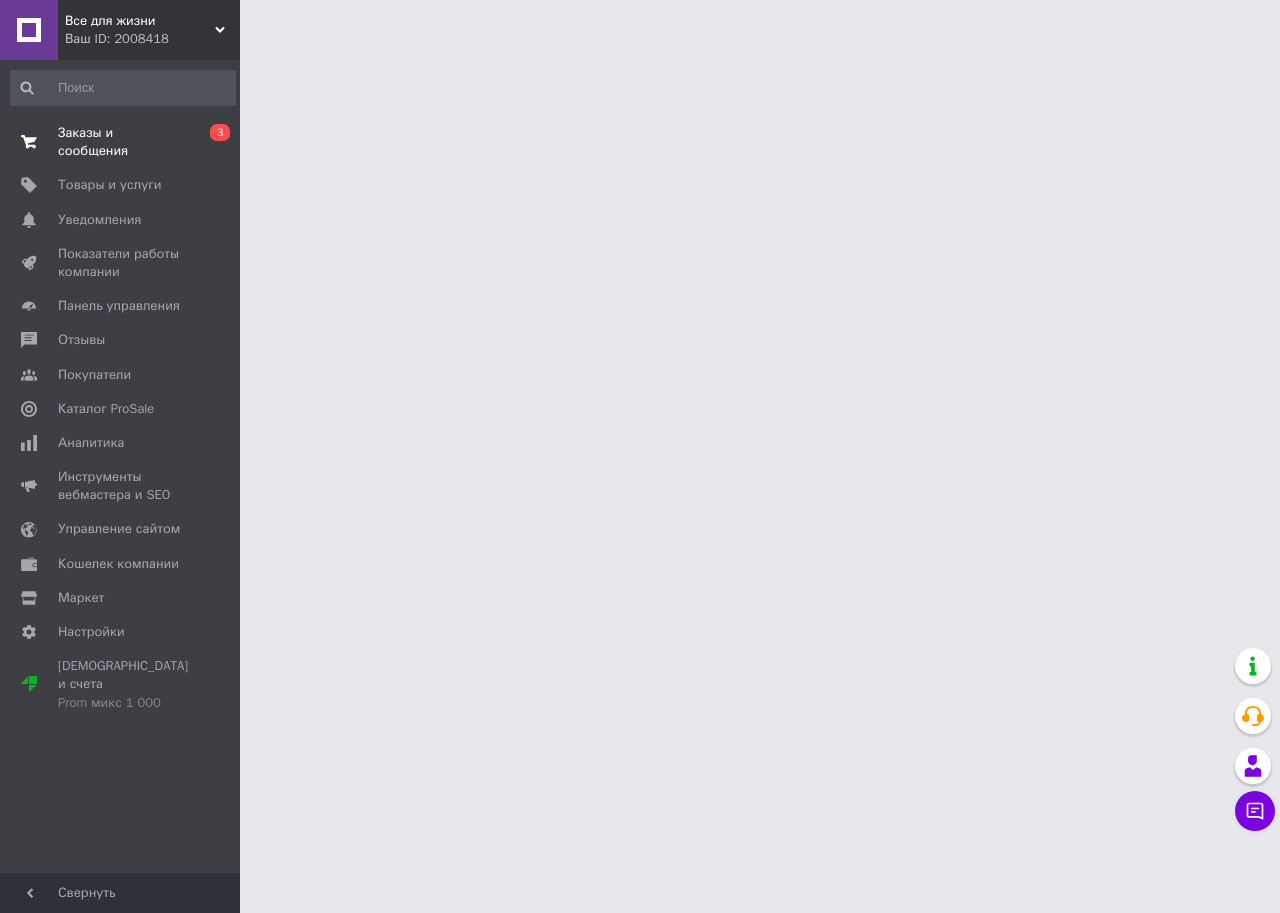 click on "Заказы и сообщения" at bounding box center [121, 142] 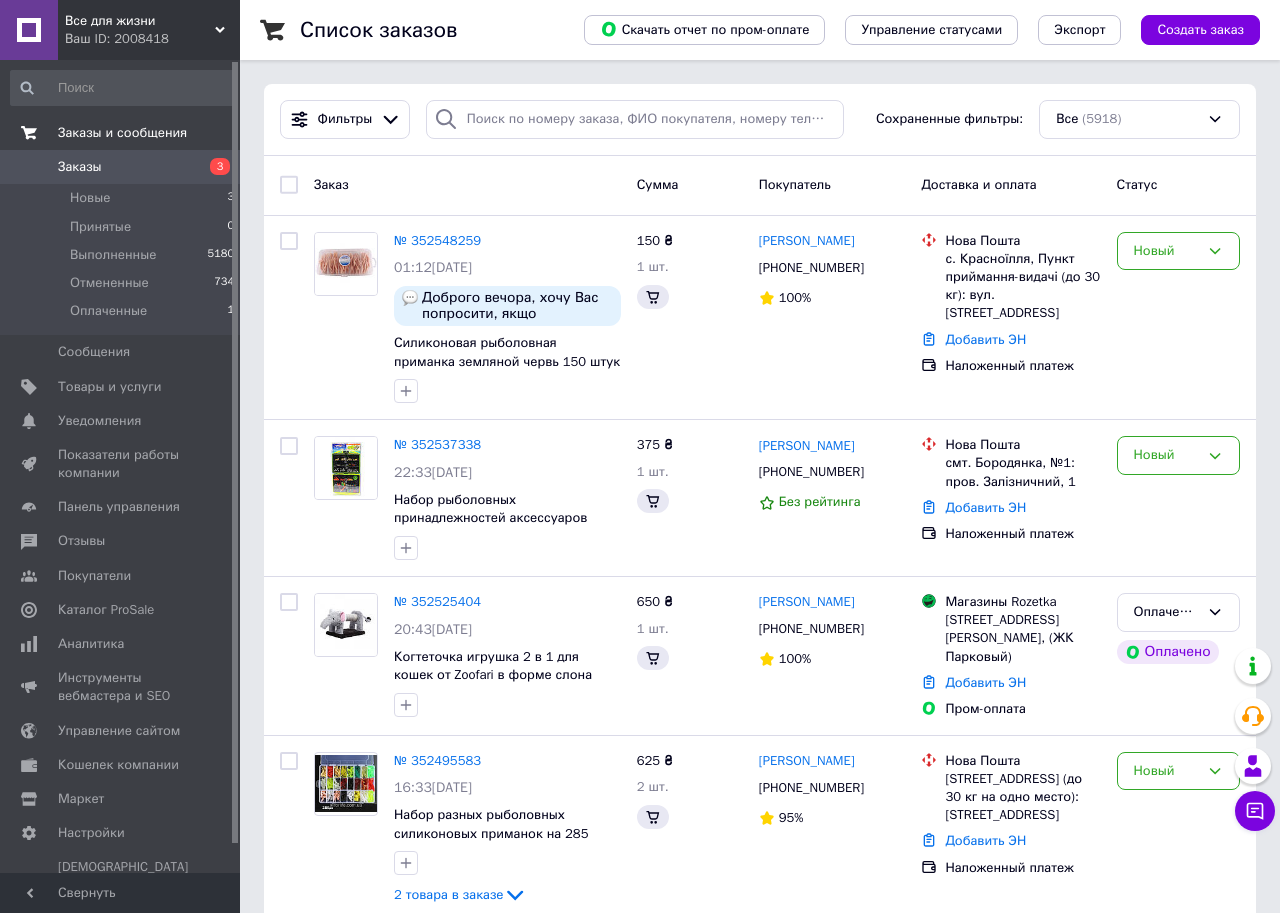 click on "Заказы и сообщения" at bounding box center (122, 133) 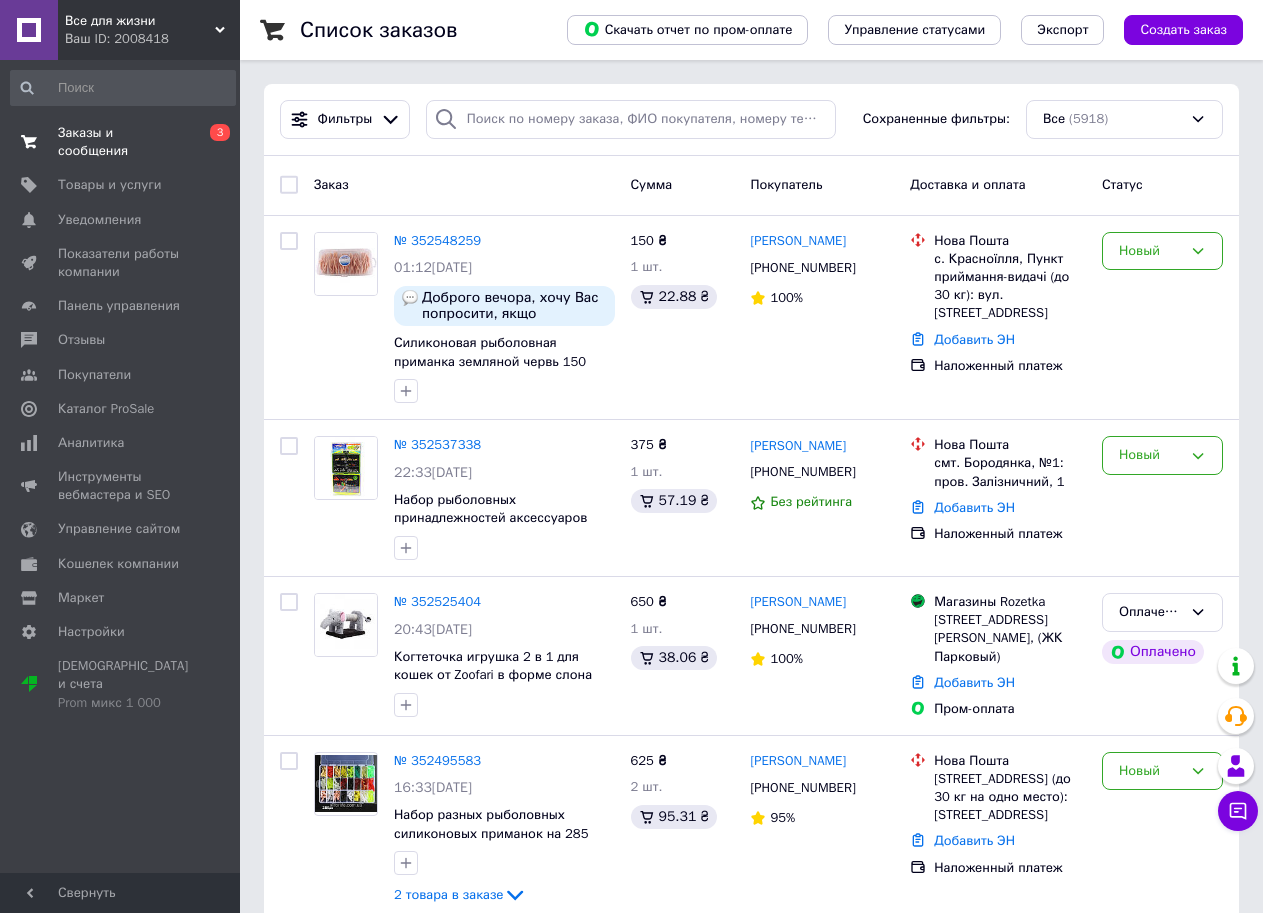 click on "Заказы и сообщения" at bounding box center [121, 142] 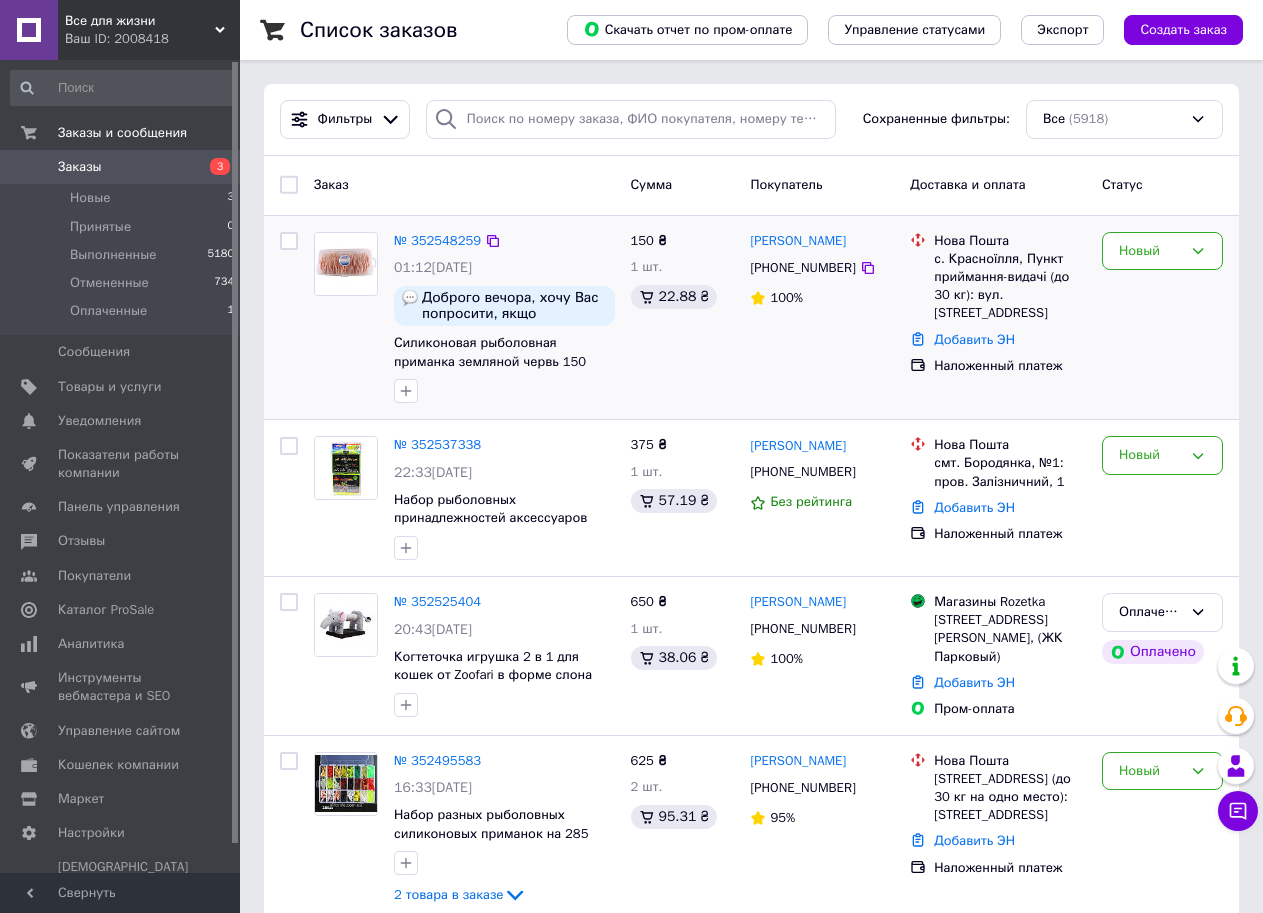 click at bounding box center [346, 318] 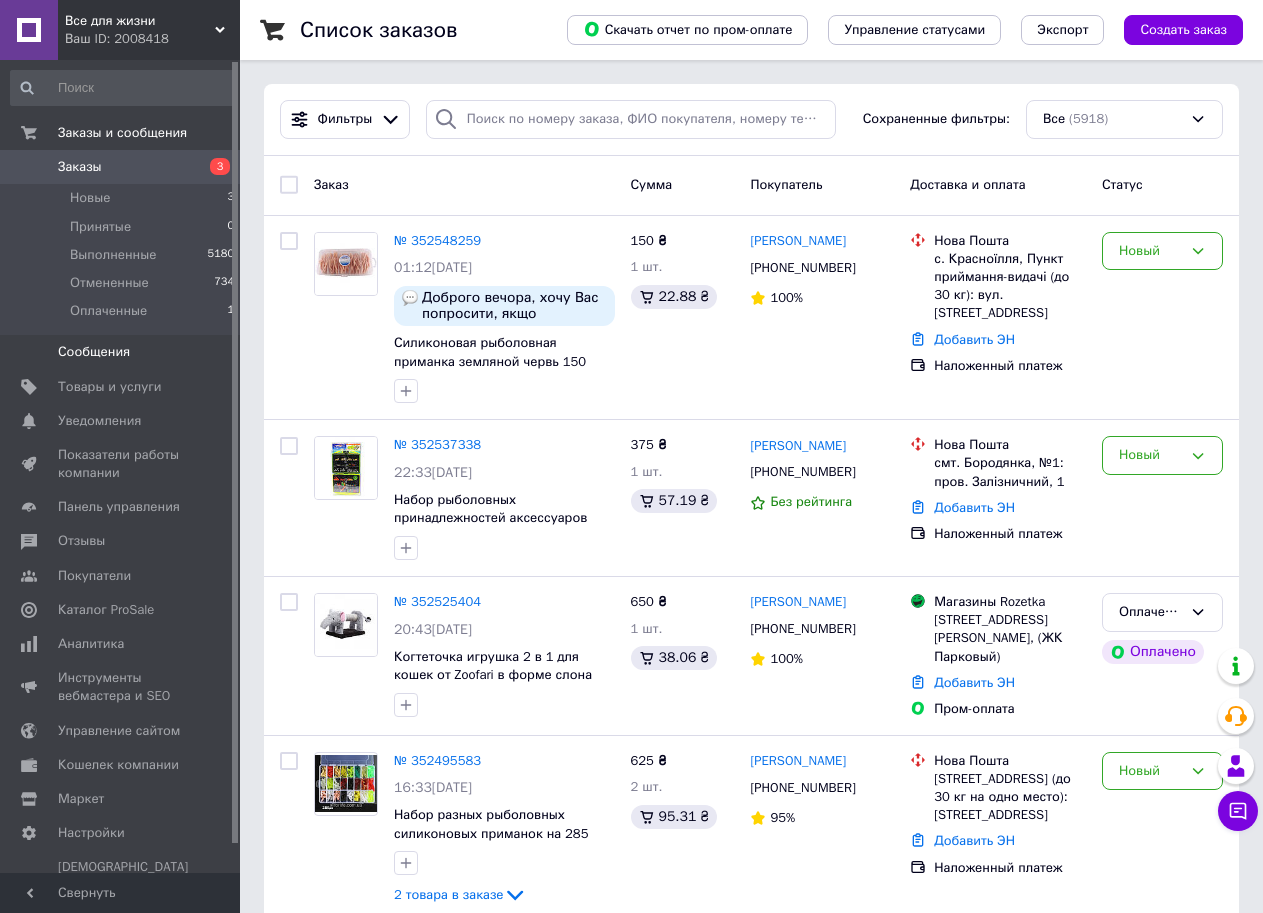 click on "Сообщения" at bounding box center (94, 352) 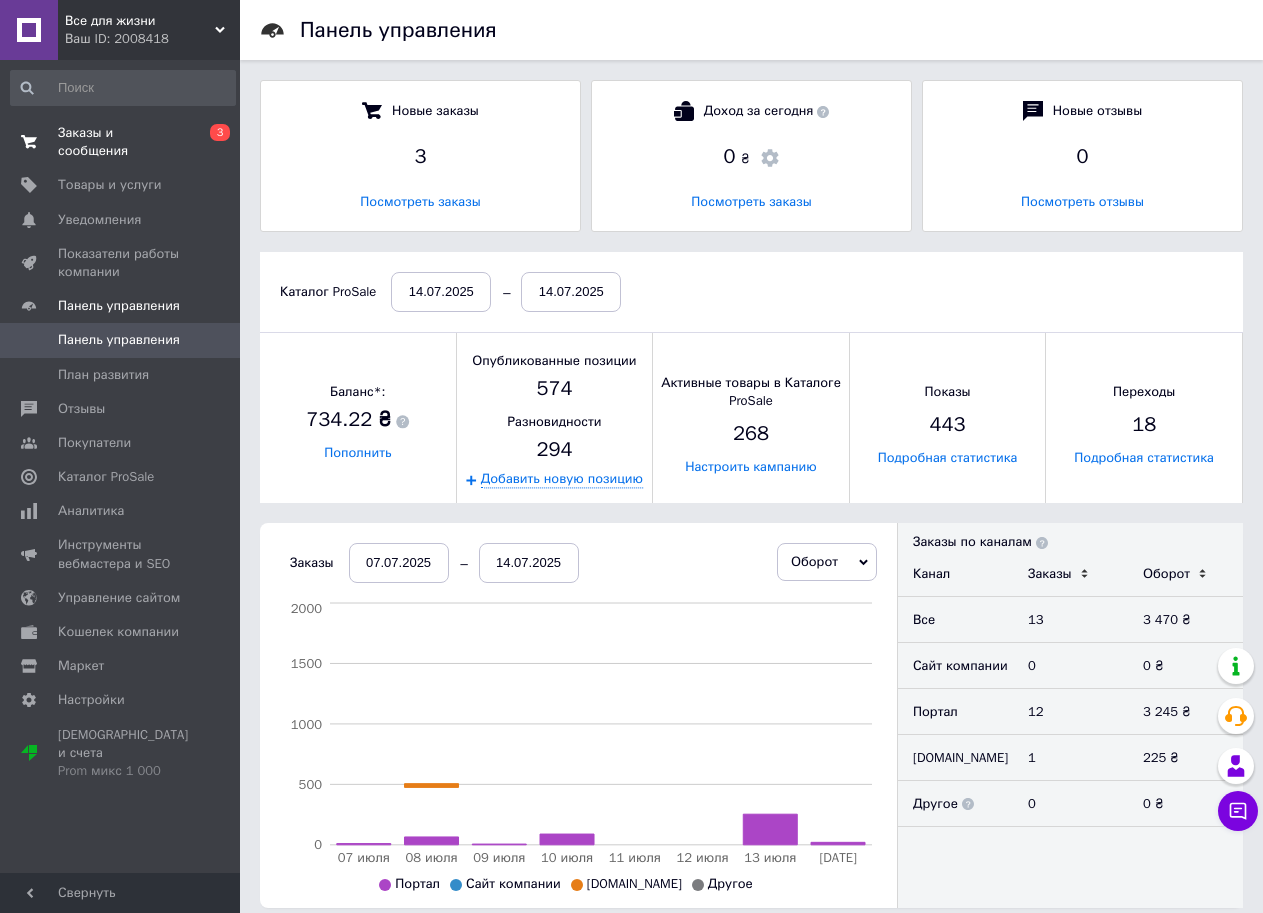 scroll, scrollTop: 10, scrollLeft: 10, axis: both 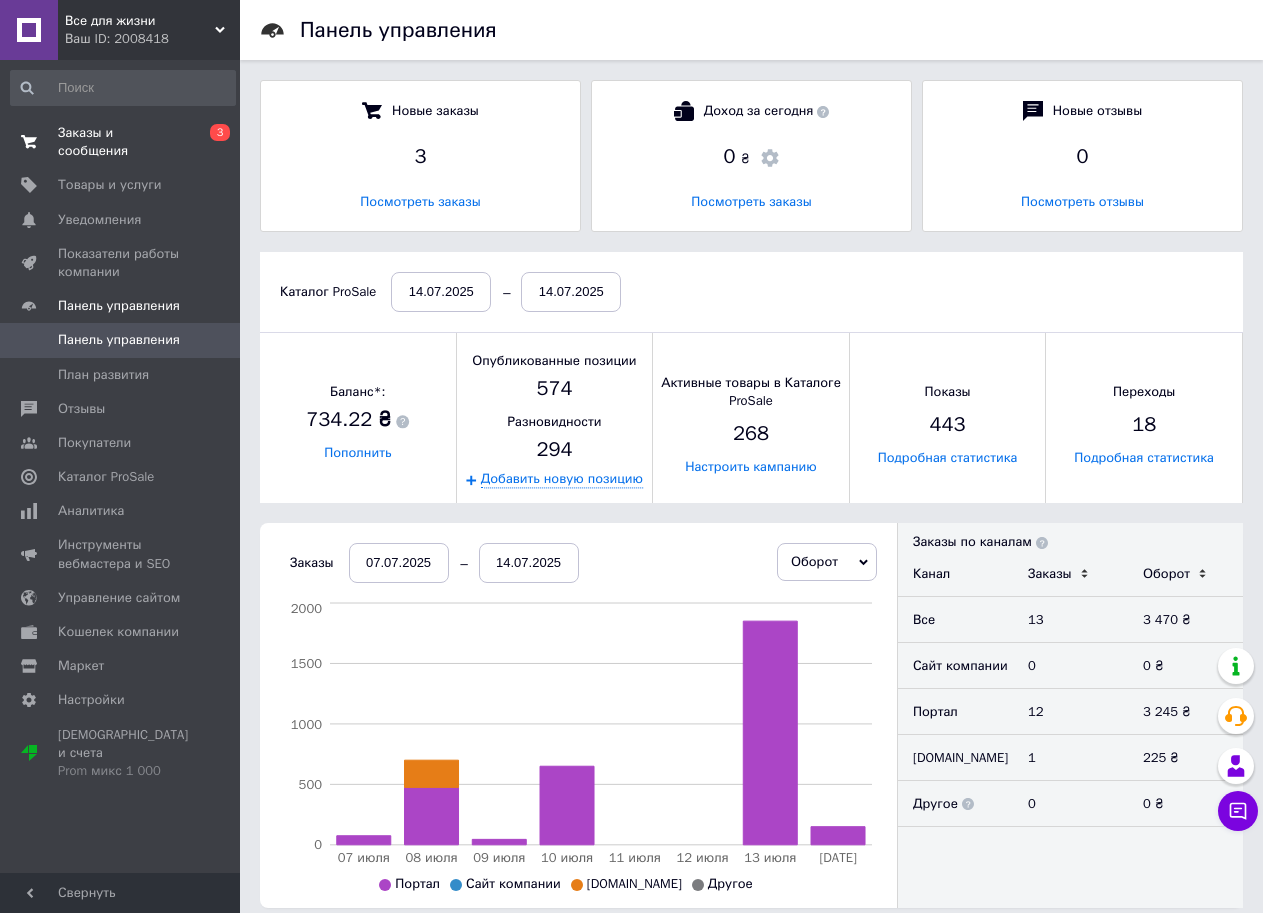 click on "Заказы и сообщения" at bounding box center [121, 142] 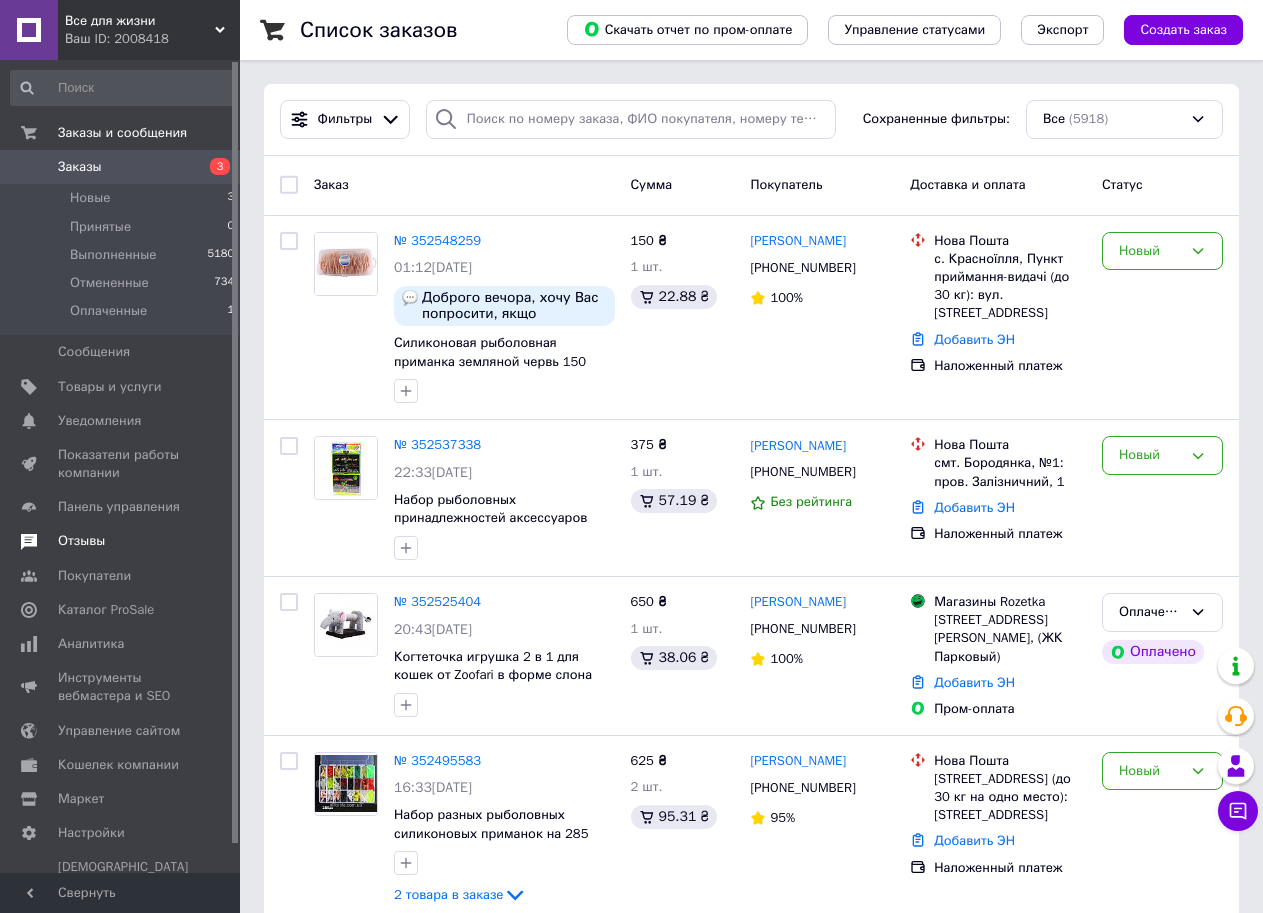 click on "Отзывы" at bounding box center [81, 541] 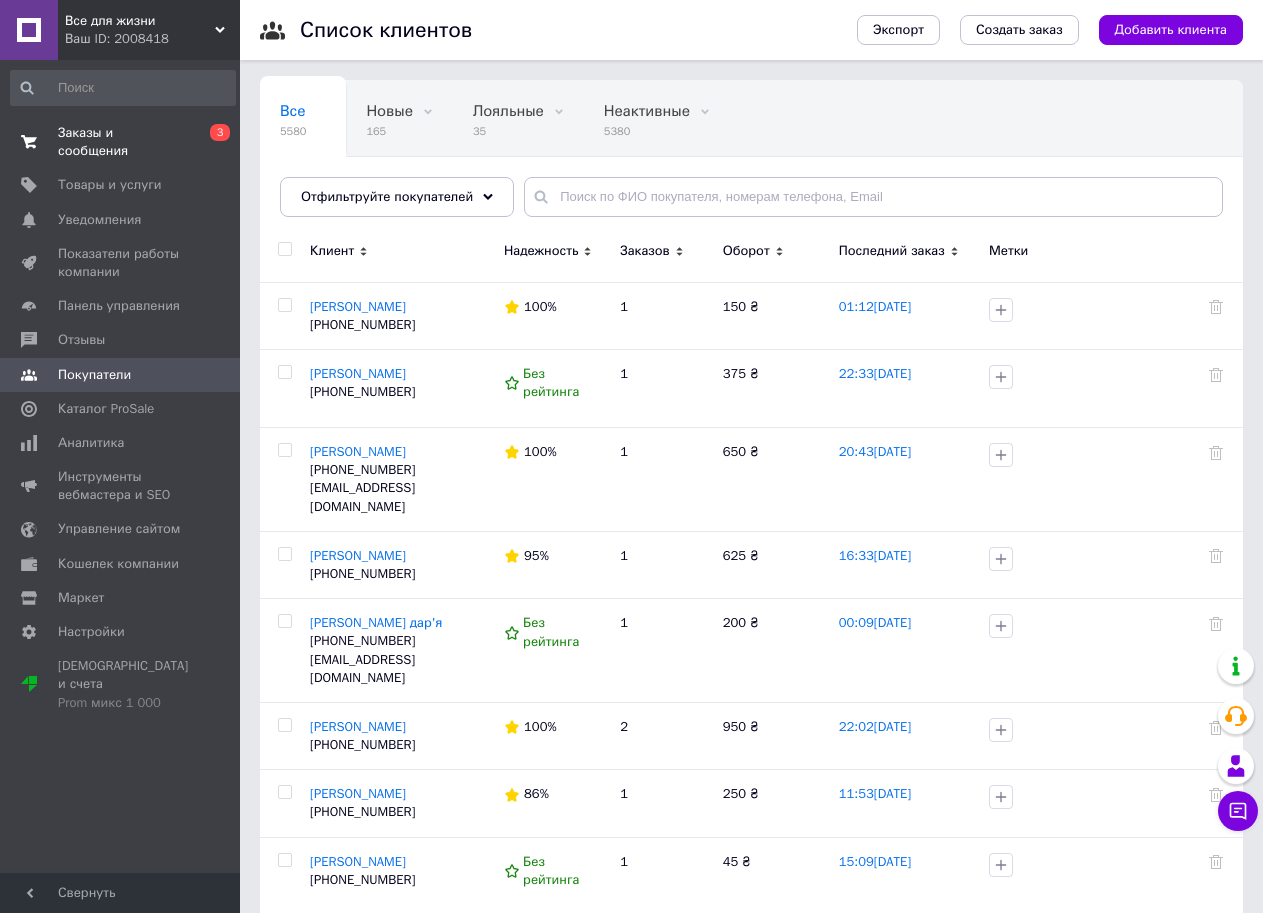 click on "Заказы и сообщения" at bounding box center (121, 142) 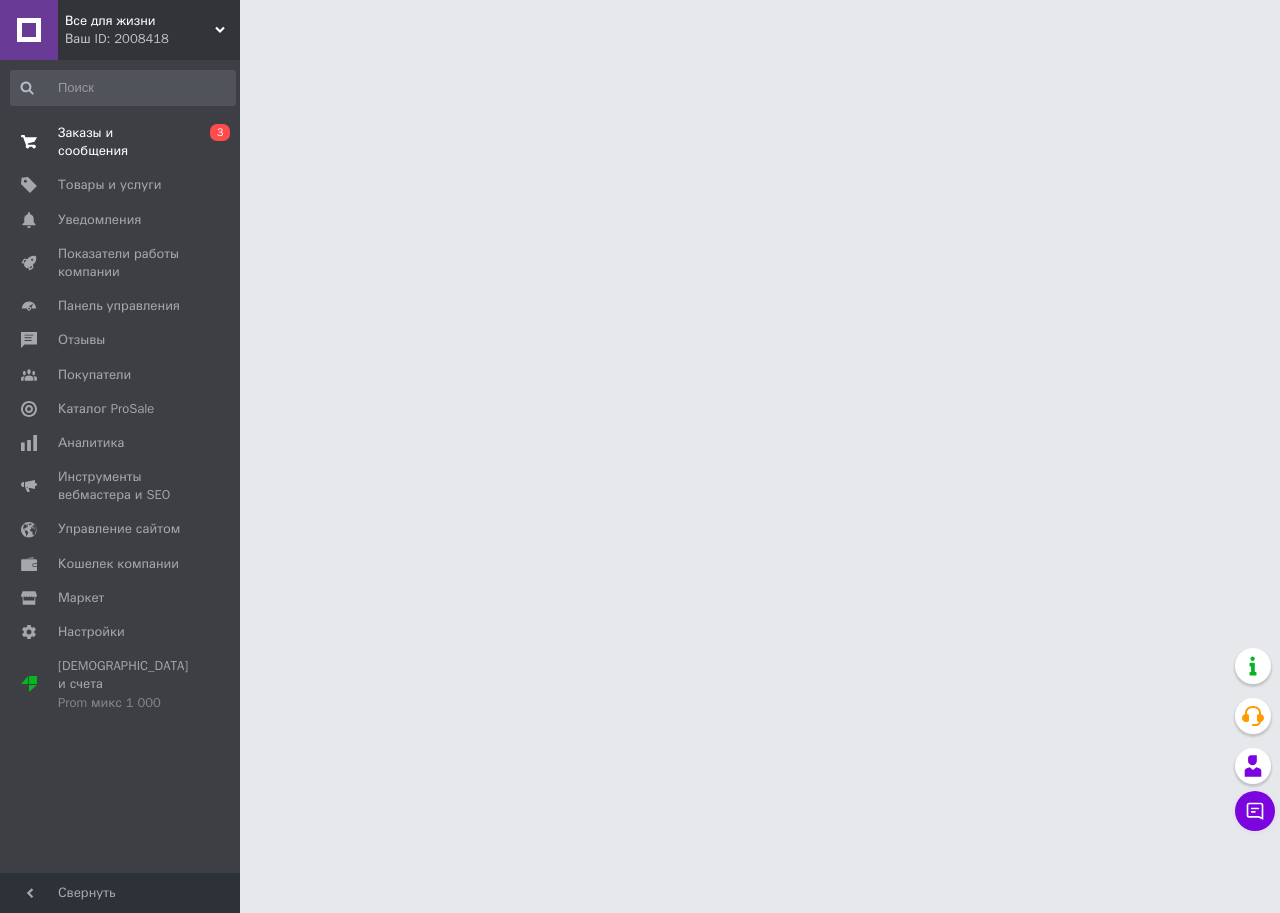 click on "Заказы и сообщения" at bounding box center [121, 142] 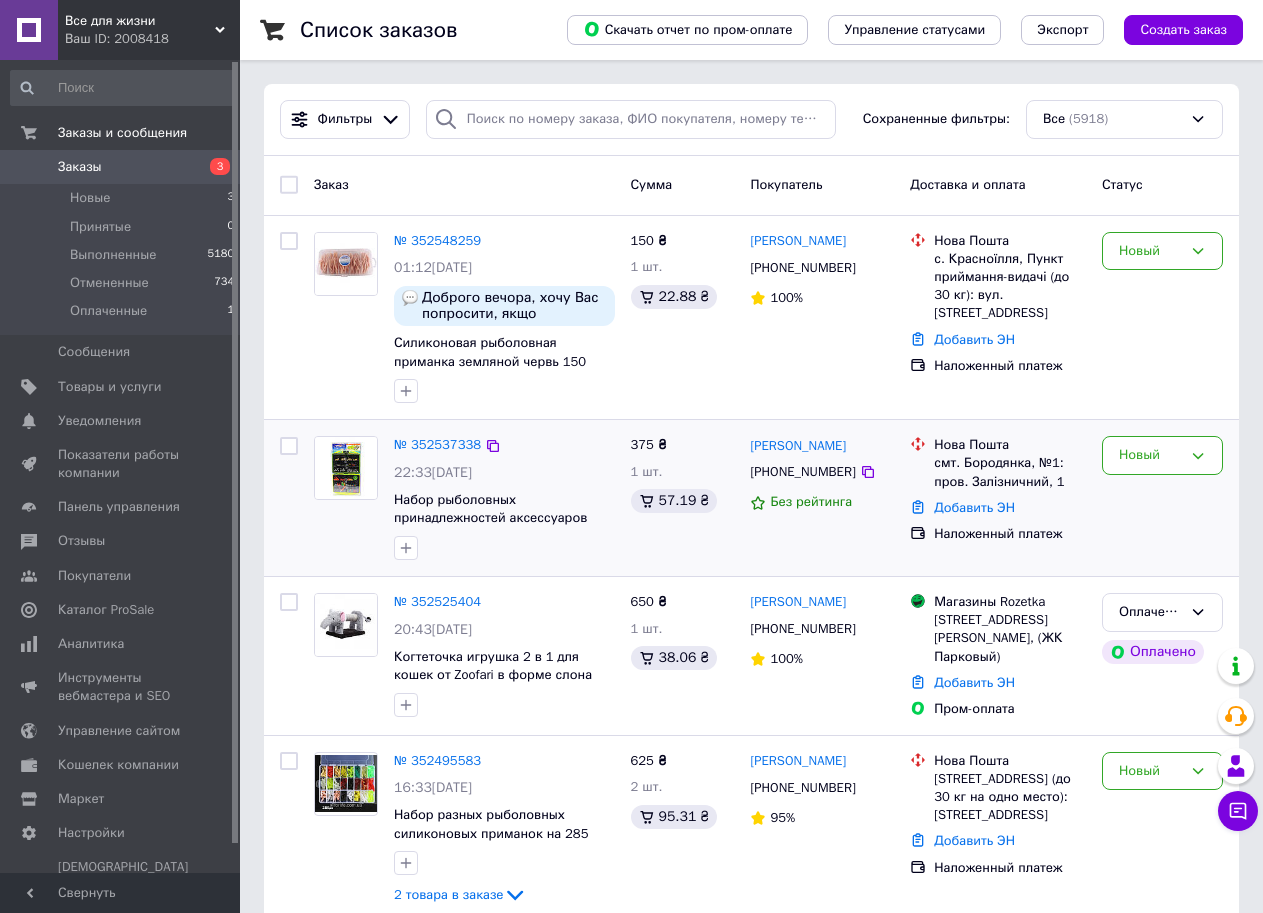 click at bounding box center (346, 498) 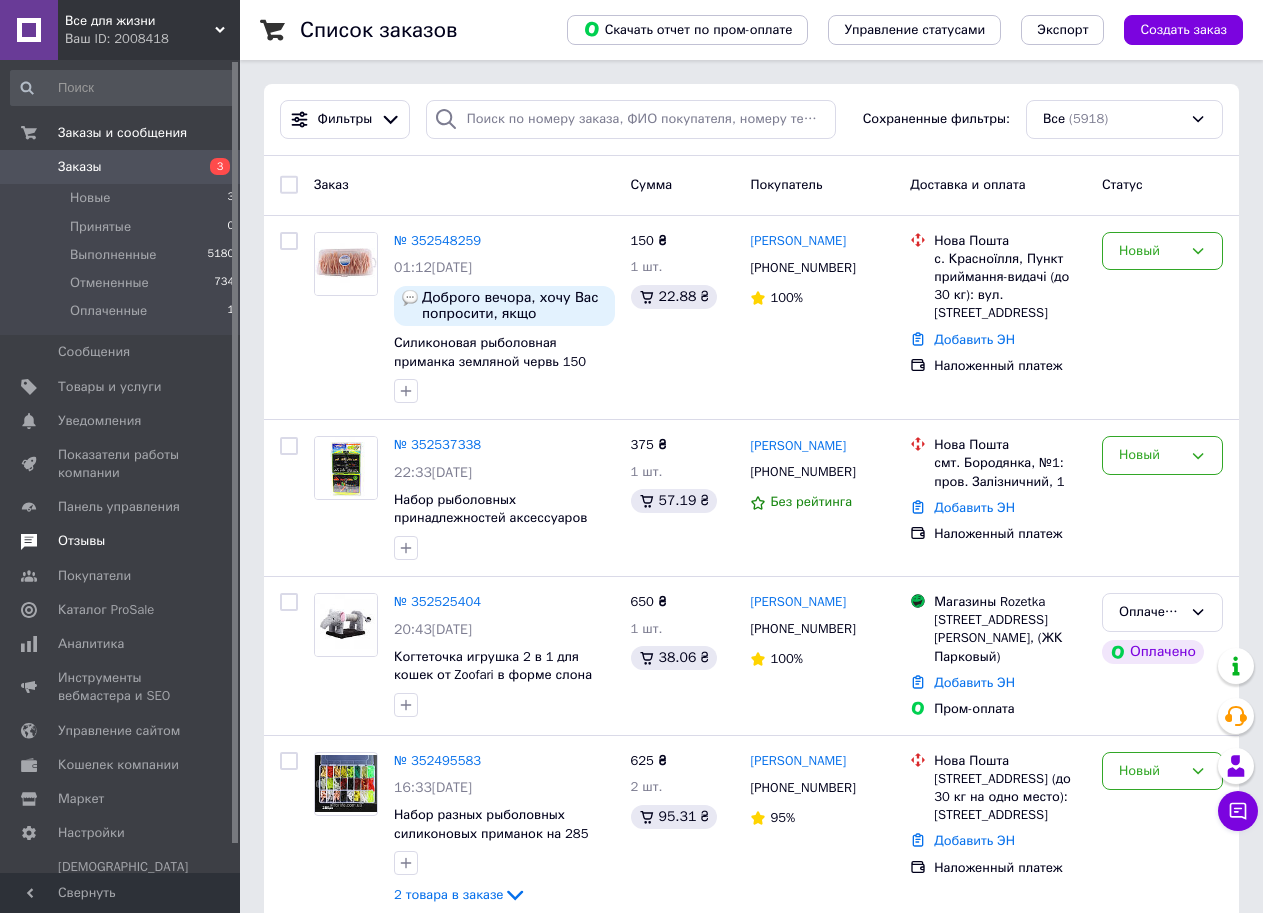 click on "Отзывы" at bounding box center [81, 541] 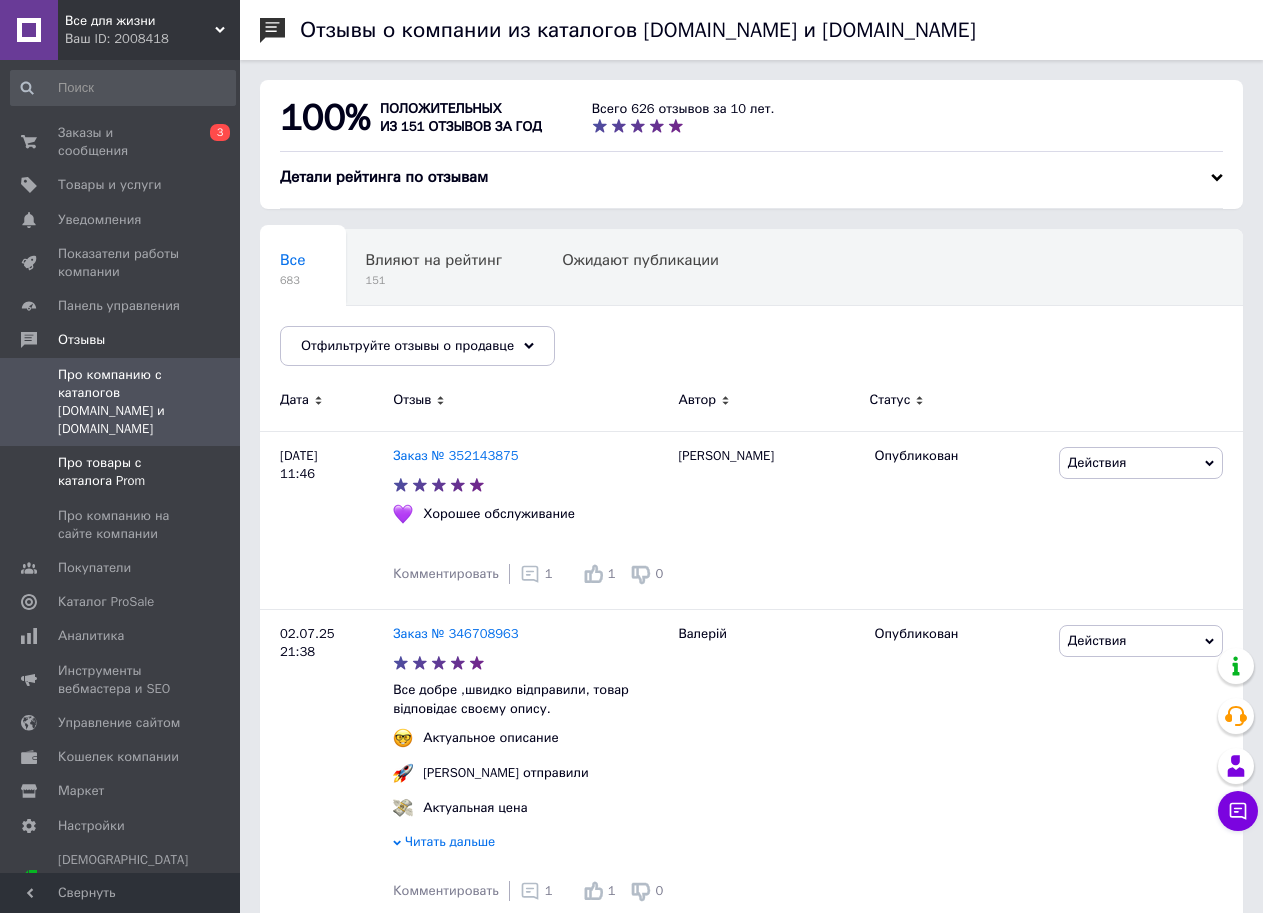 click on "Про товары с каталога Prom" at bounding box center [121, 472] 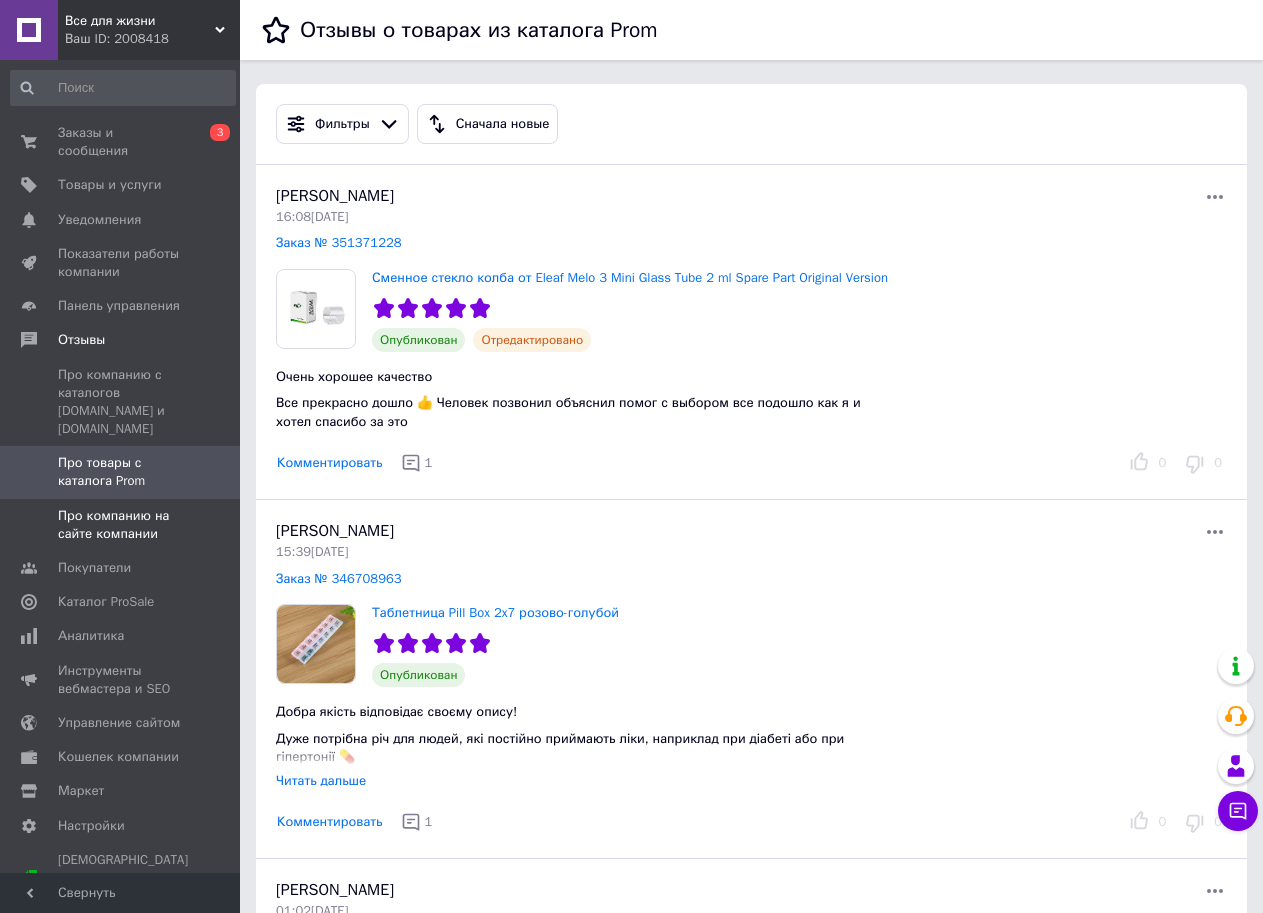 click on "Про компанию на сайте компании" at bounding box center (121, 525) 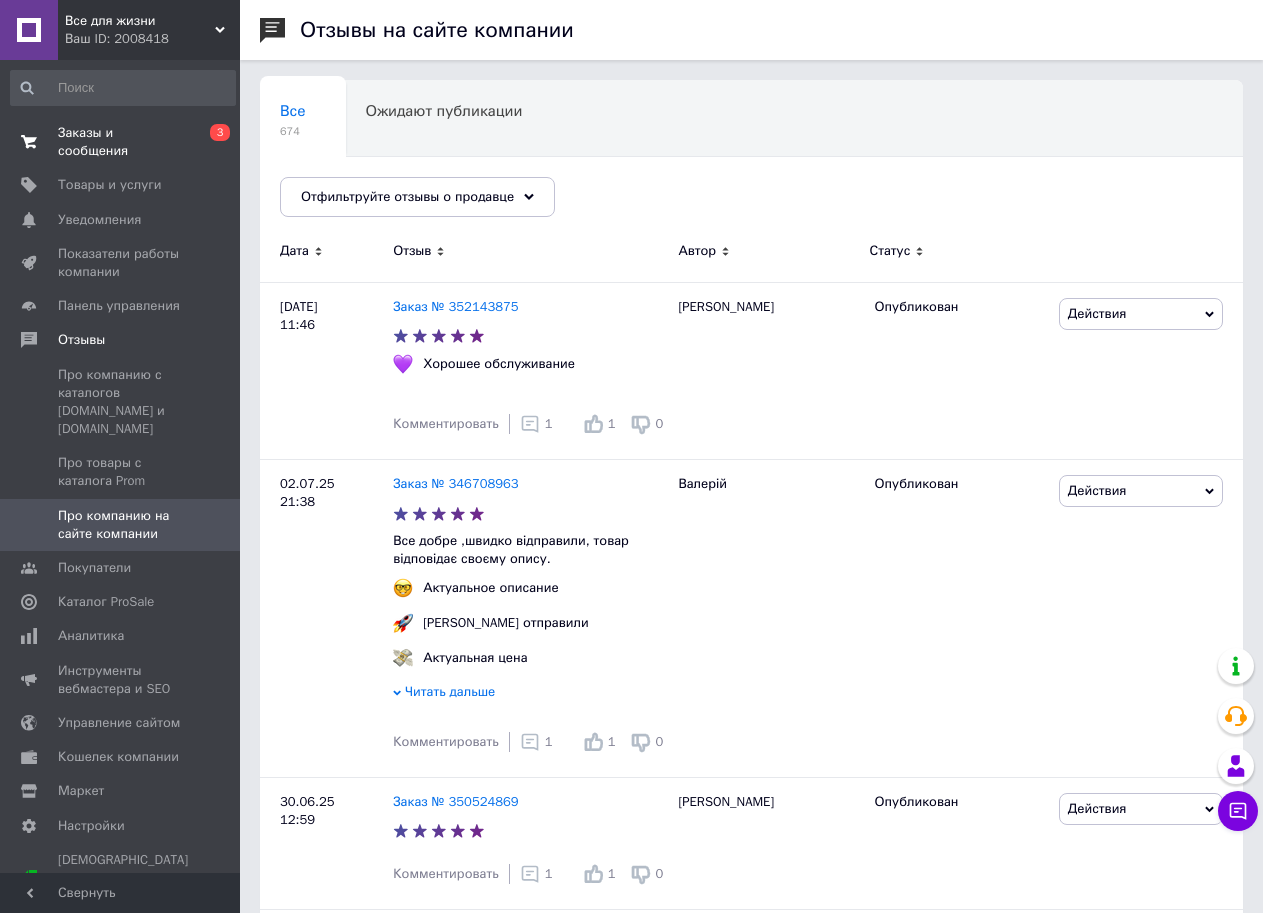 click on "Заказы и сообщения" at bounding box center (121, 142) 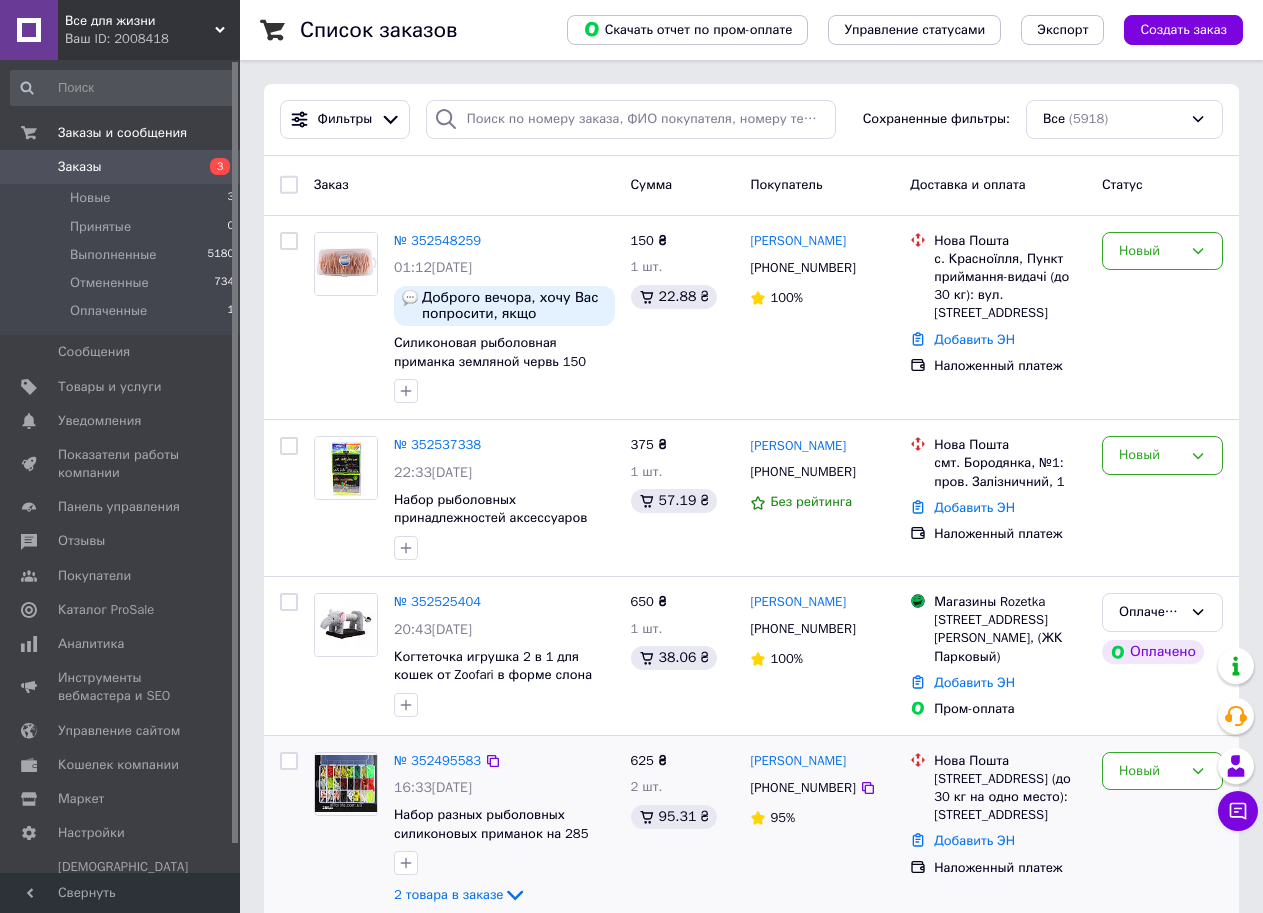click at bounding box center [504, 863] 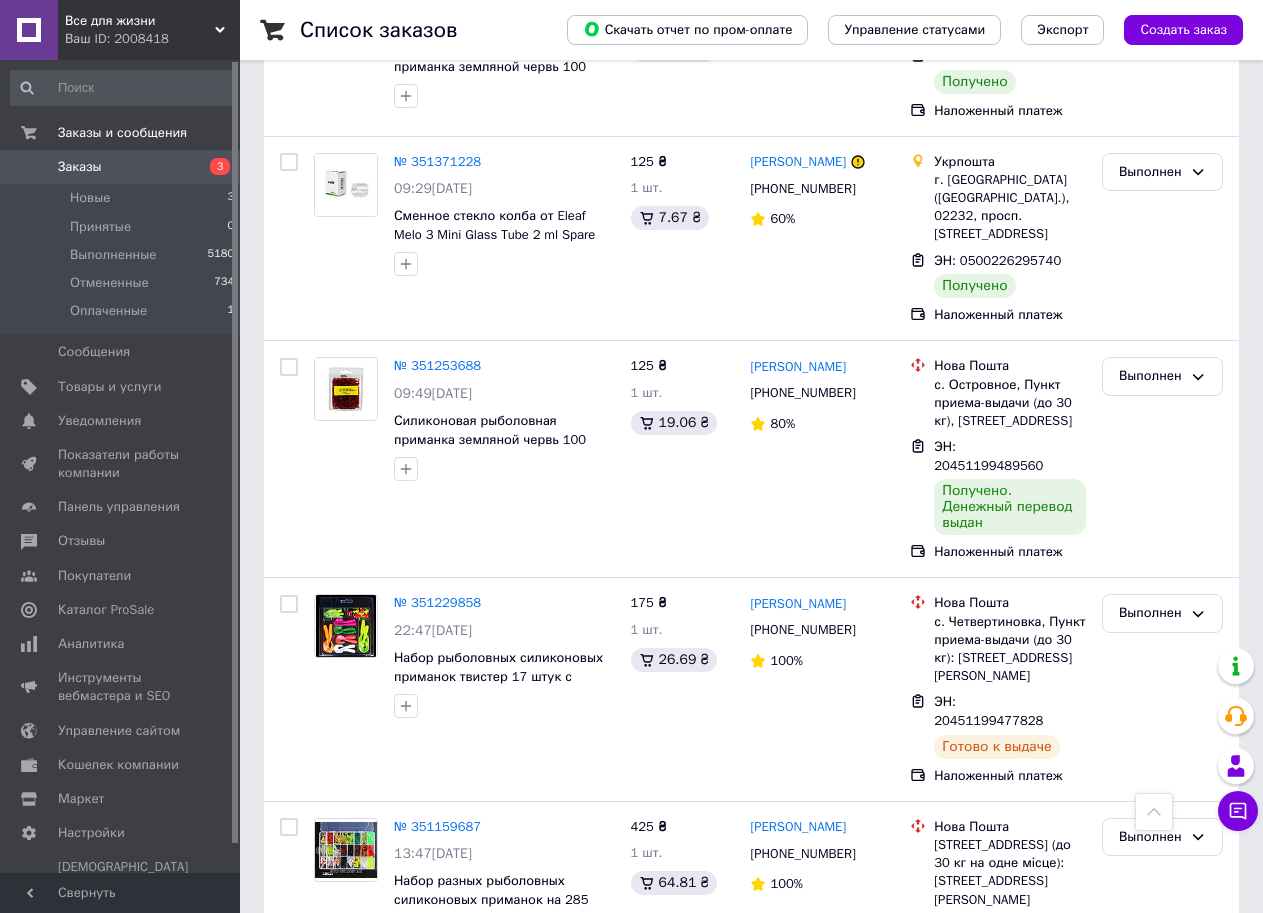 scroll, scrollTop: 3269, scrollLeft: 0, axis: vertical 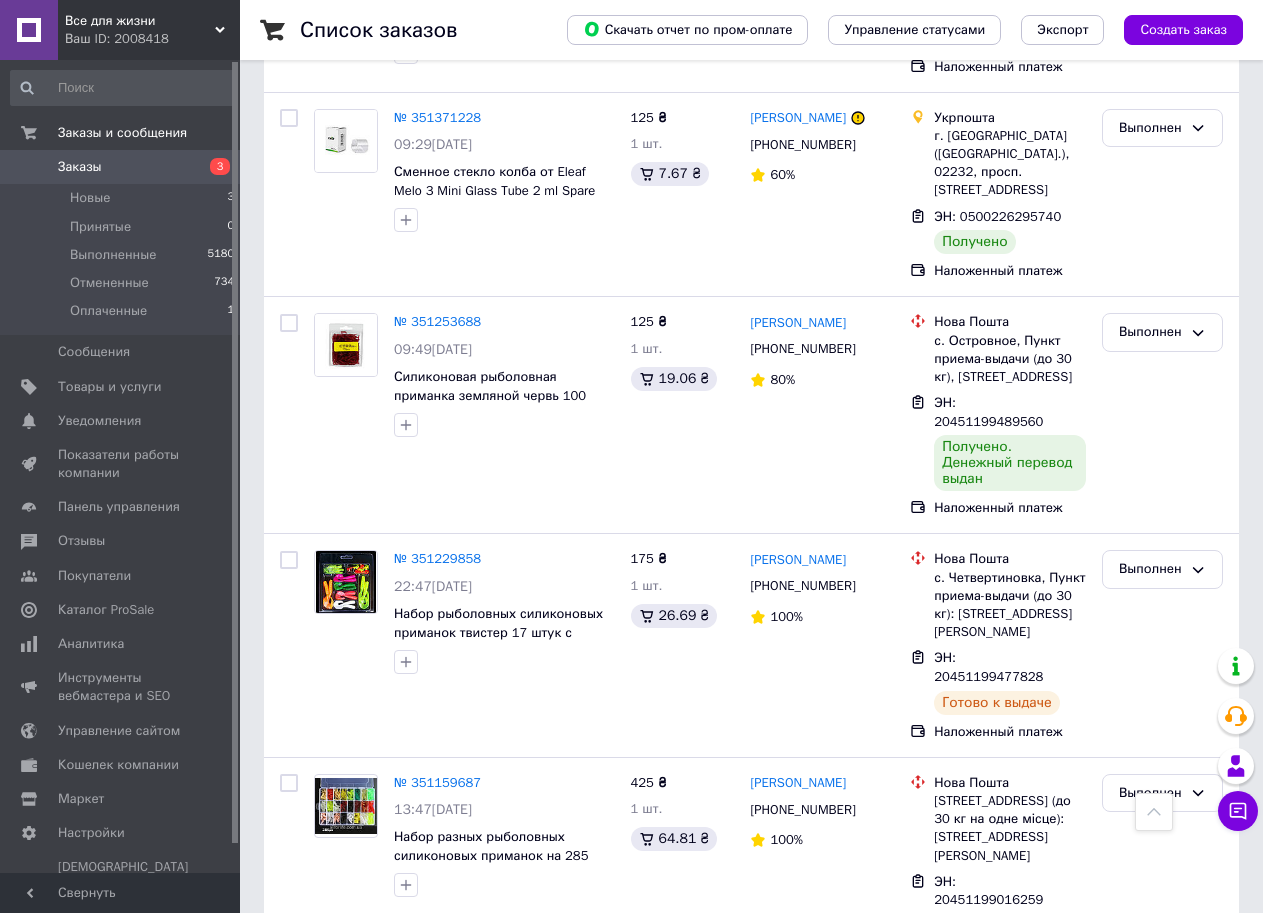 click on "2" at bounding box center [327, 1312] 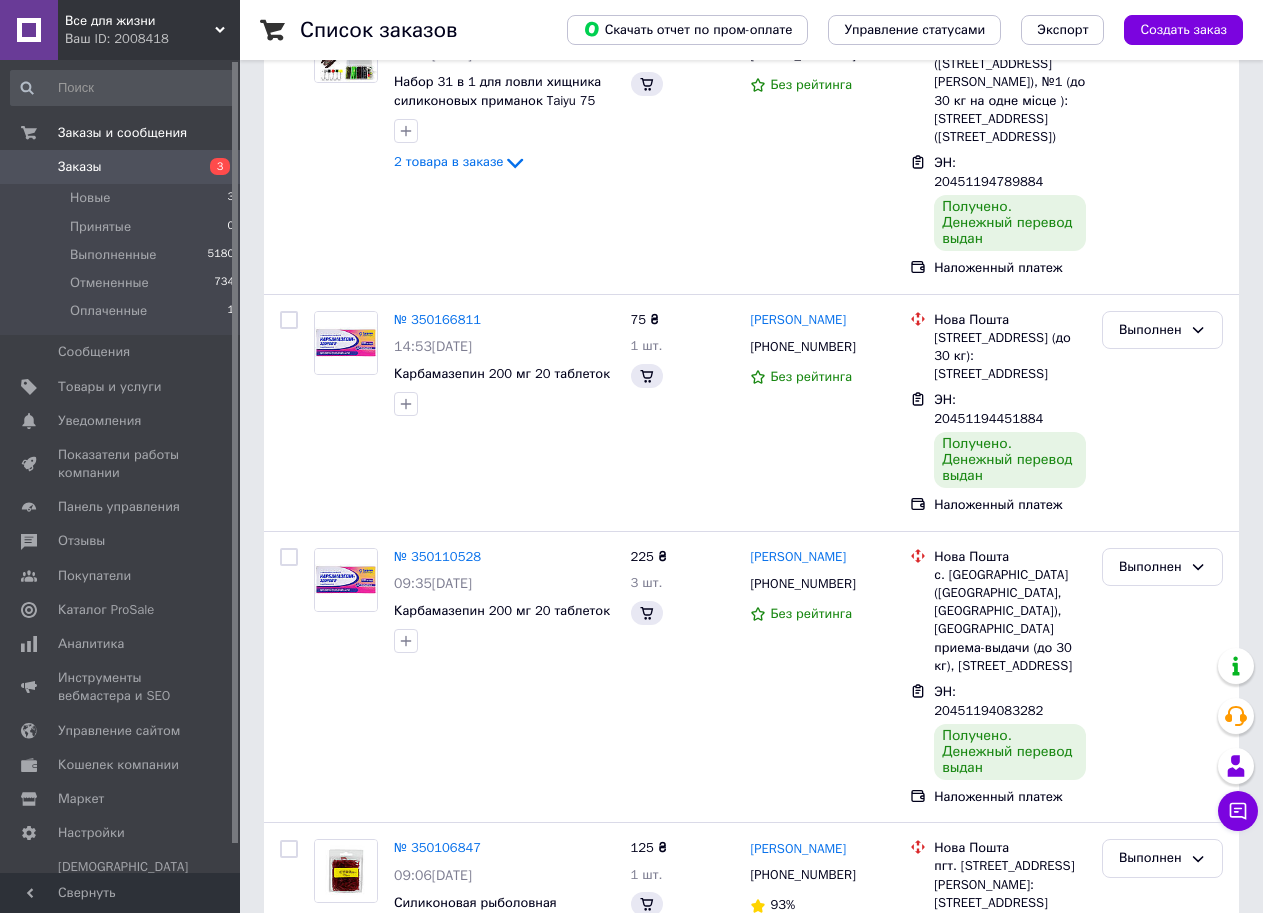 scroll, scrollTop: 0, scrollLeft: 0, axis: both 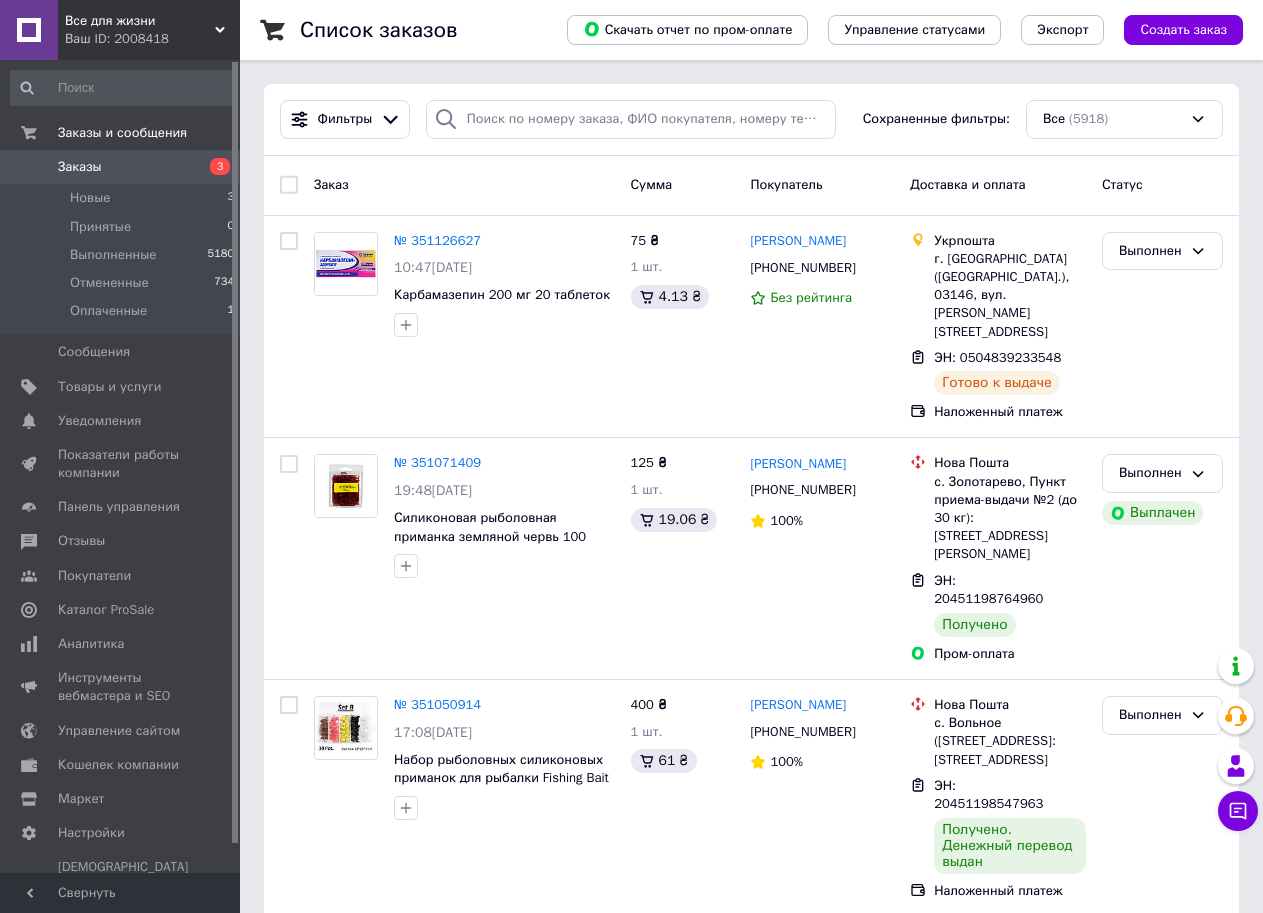 click on "Заказы" at bounding box center [80, 167] 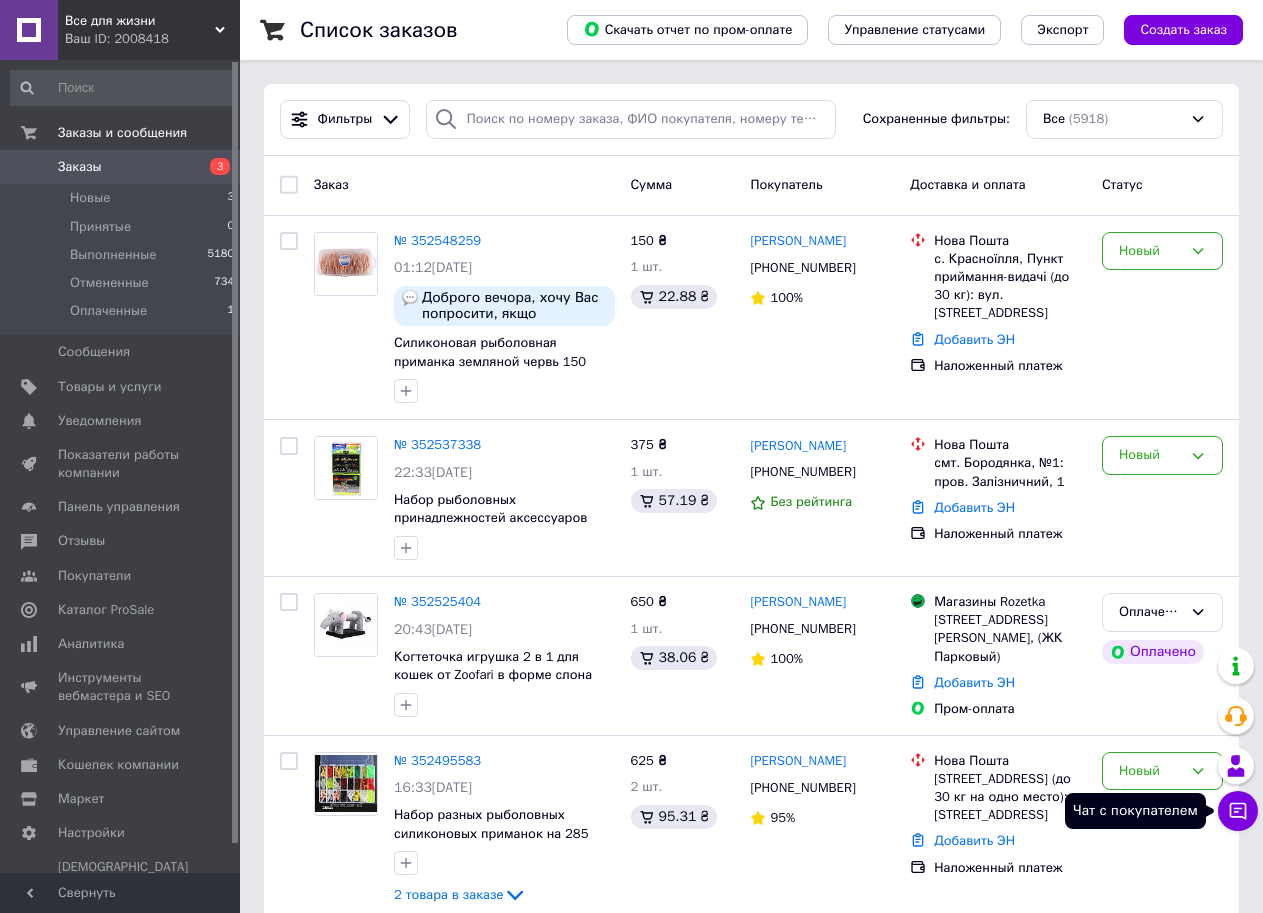 click 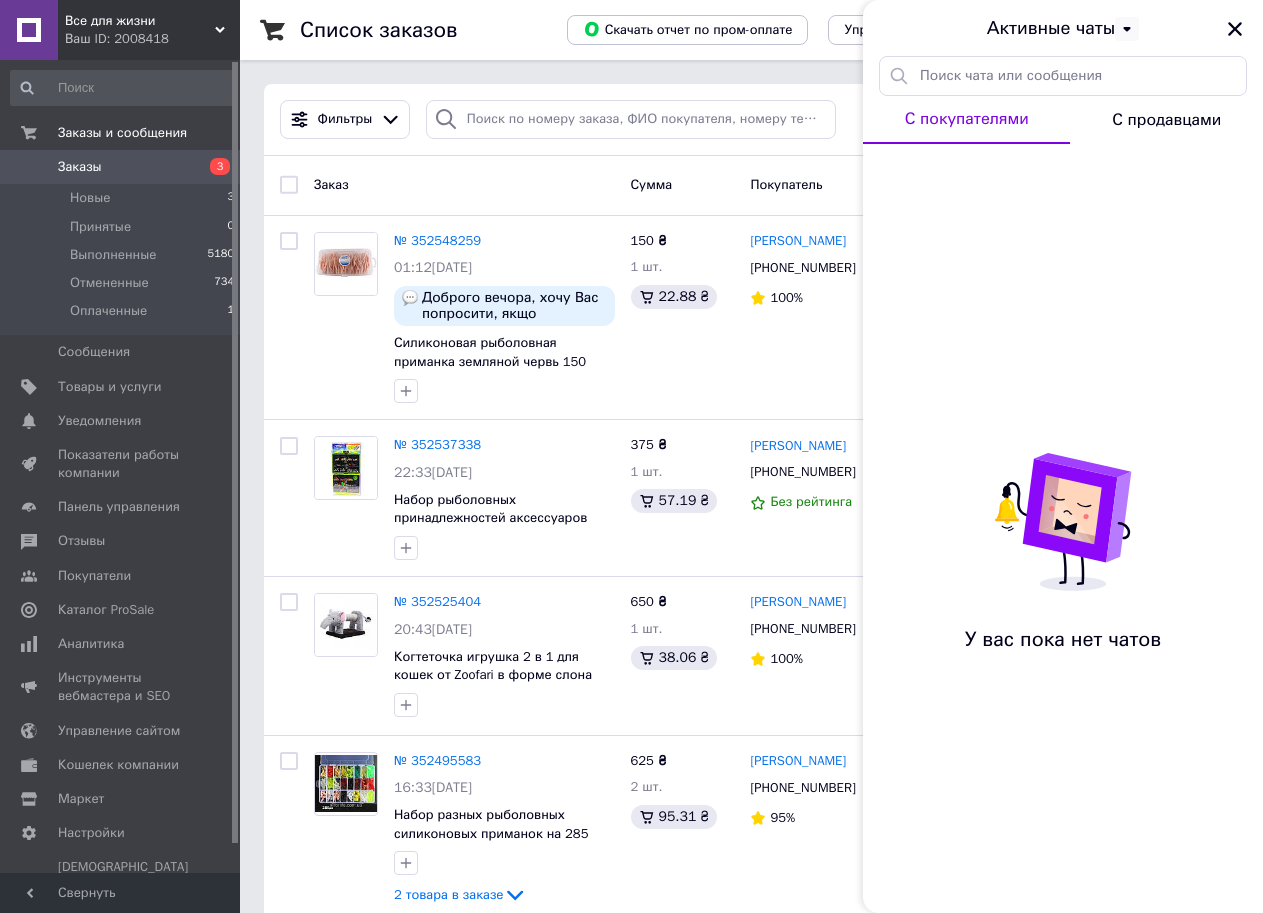 click 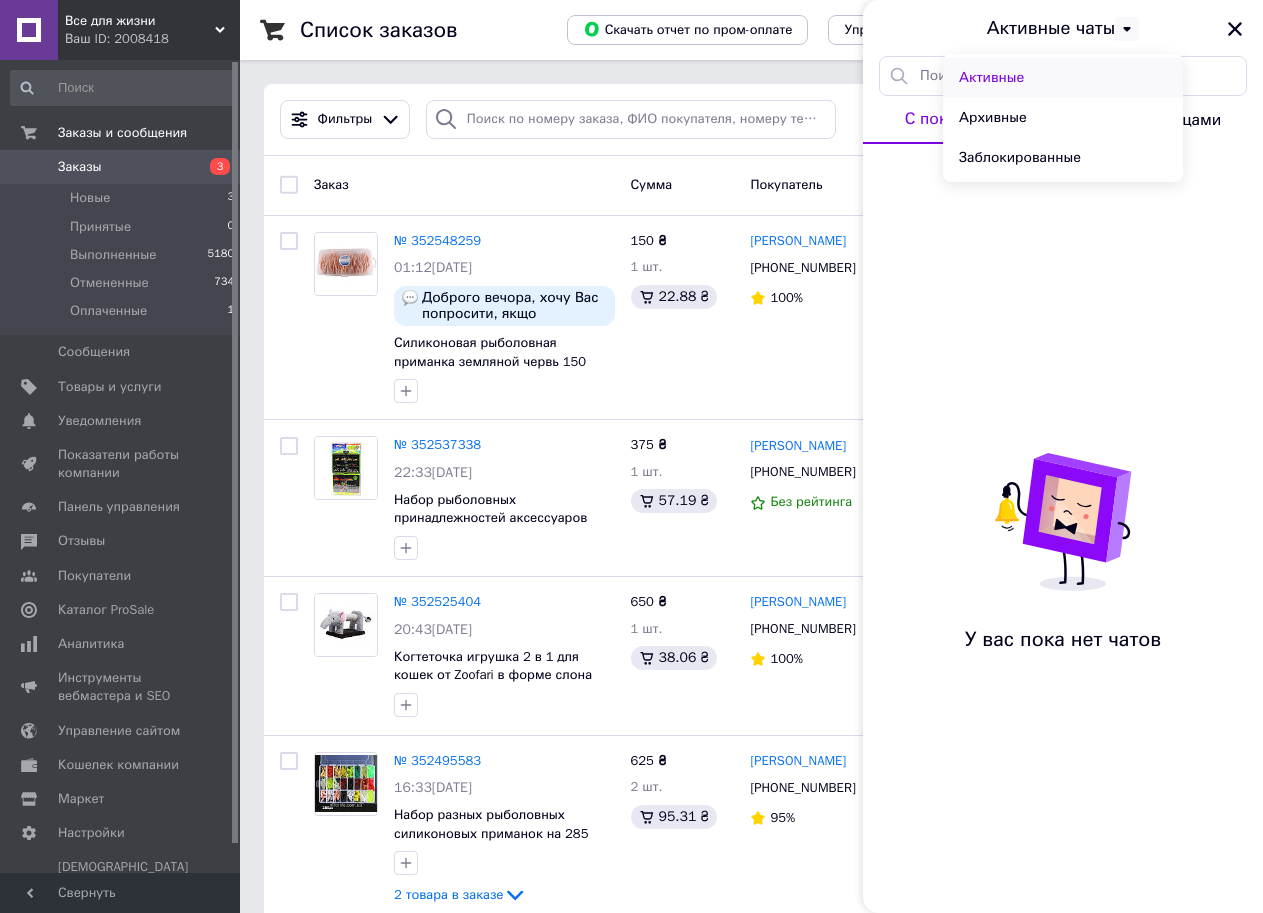 click on "Активные" at bounding box center [1063, 78] 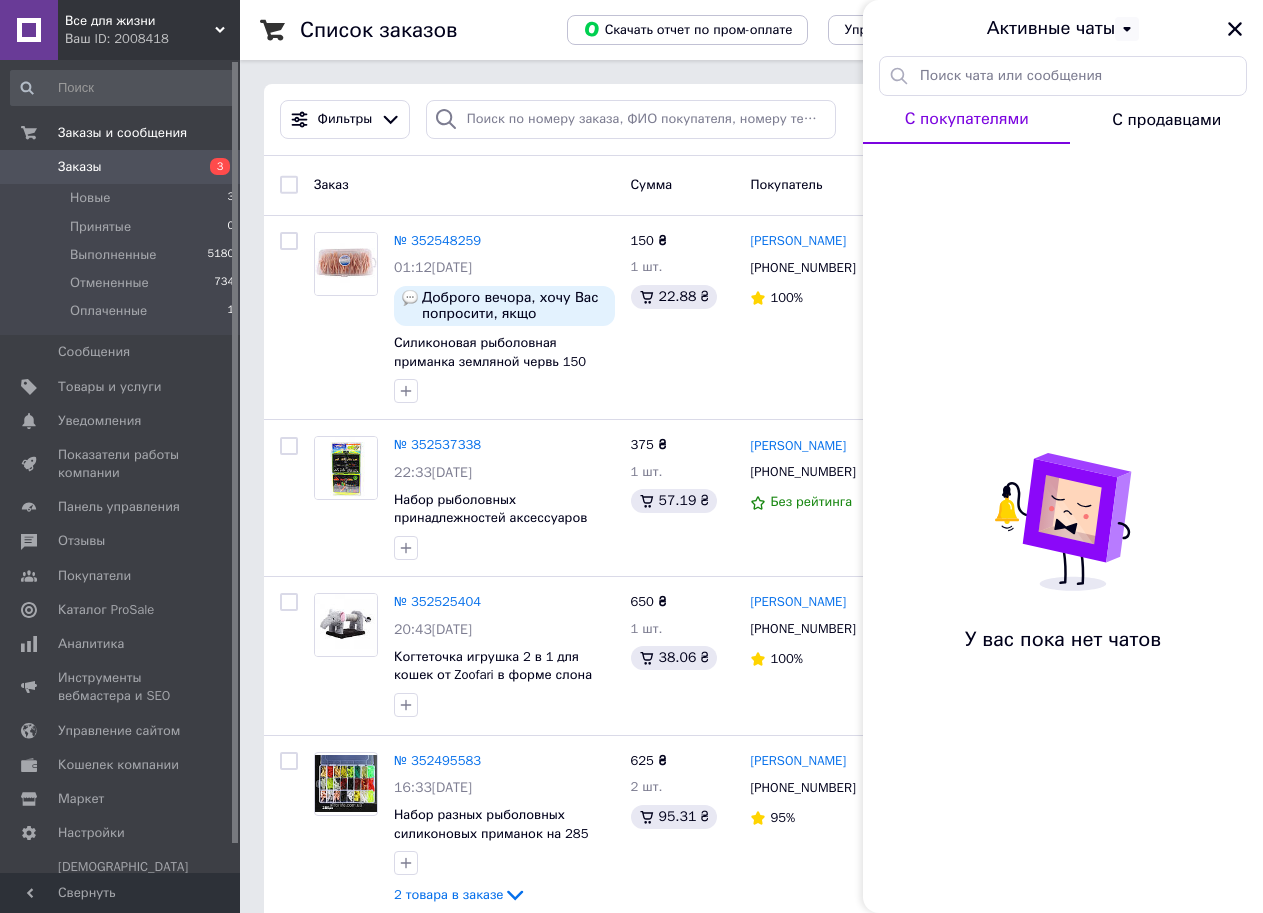 click 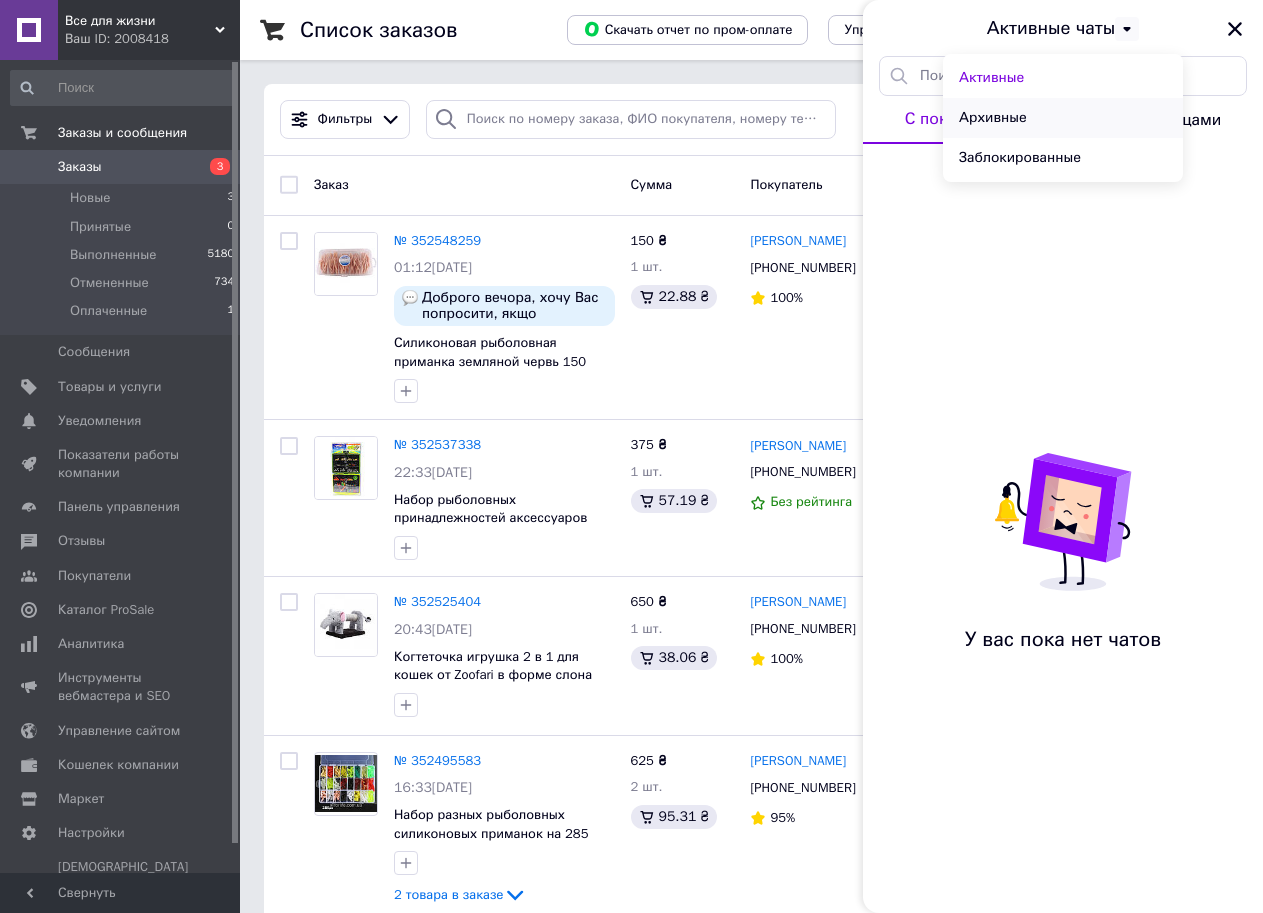 click on "Архивные" at bounding box center [1063, 118] 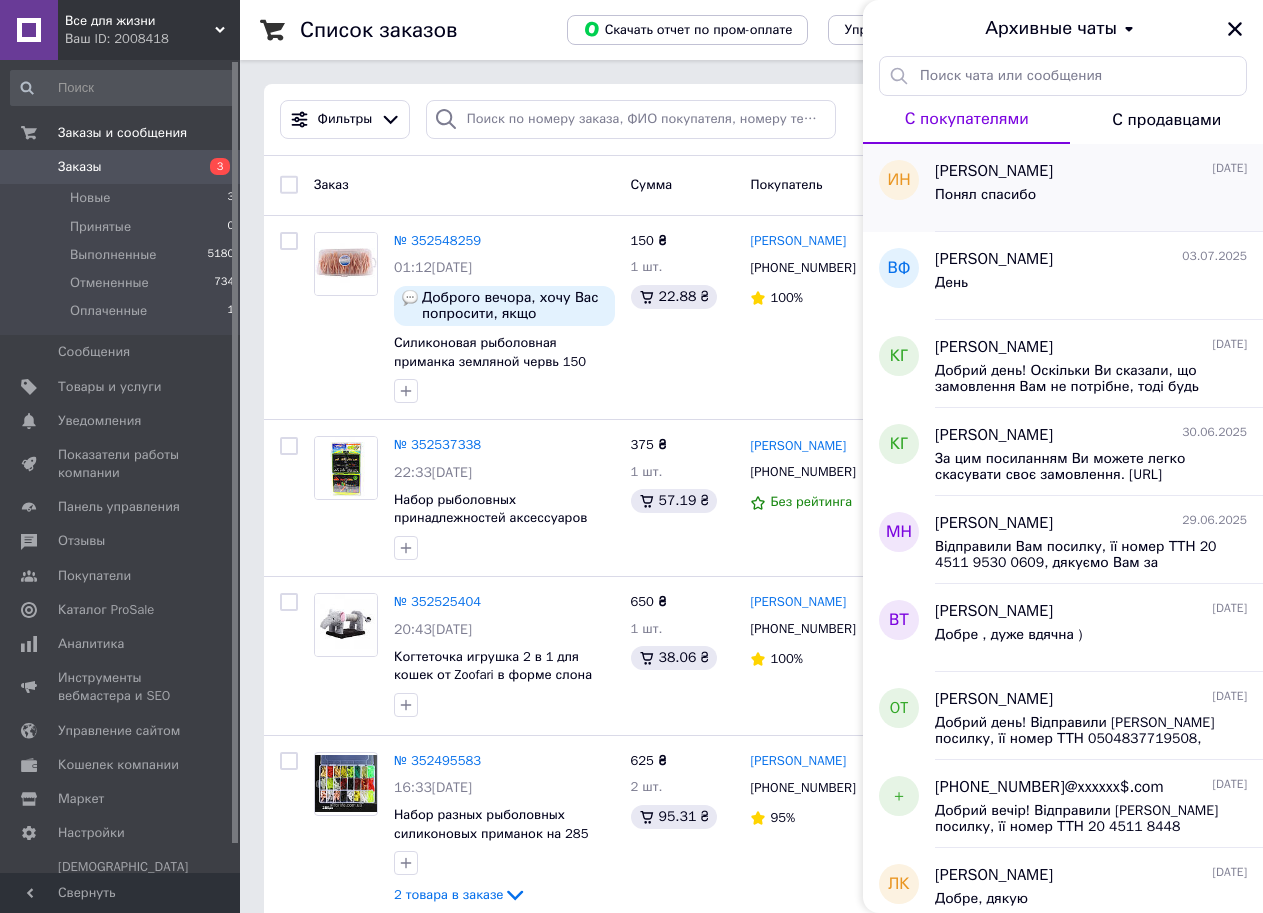 click on "[PERSON_NAME]" at bounding box center [994, 171] 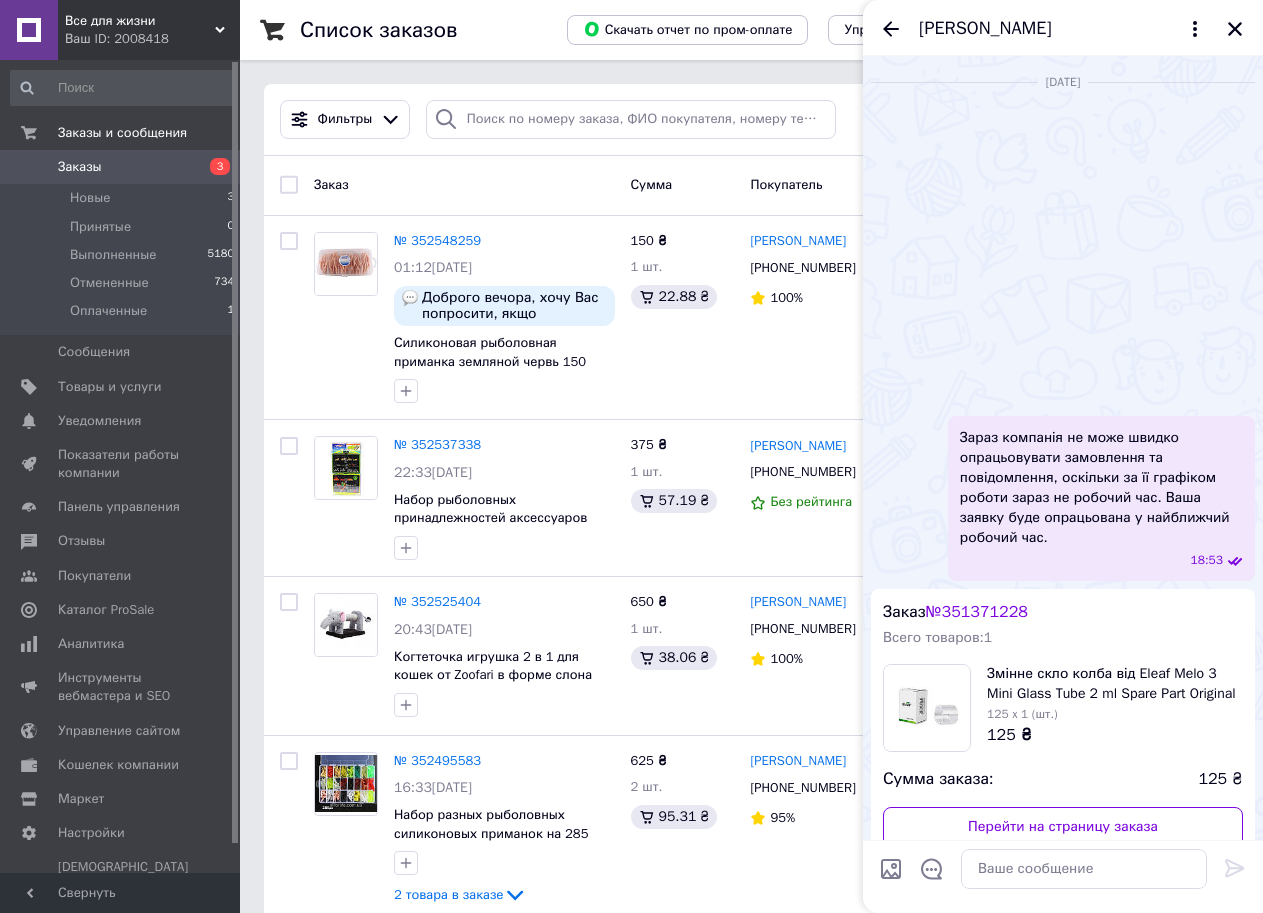 scroll, scrollTop: 509, scrollLeft: 0, axis: vertical 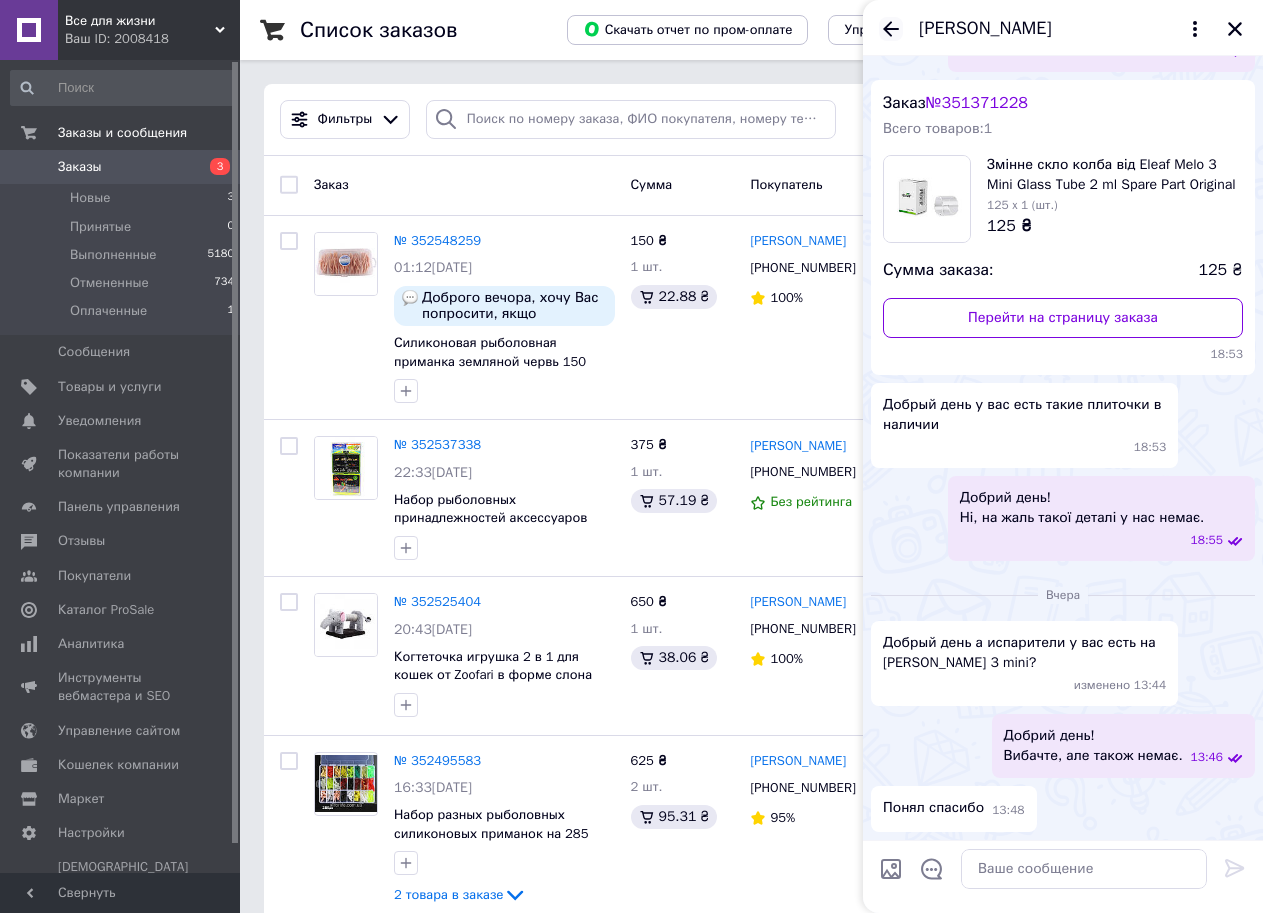 click 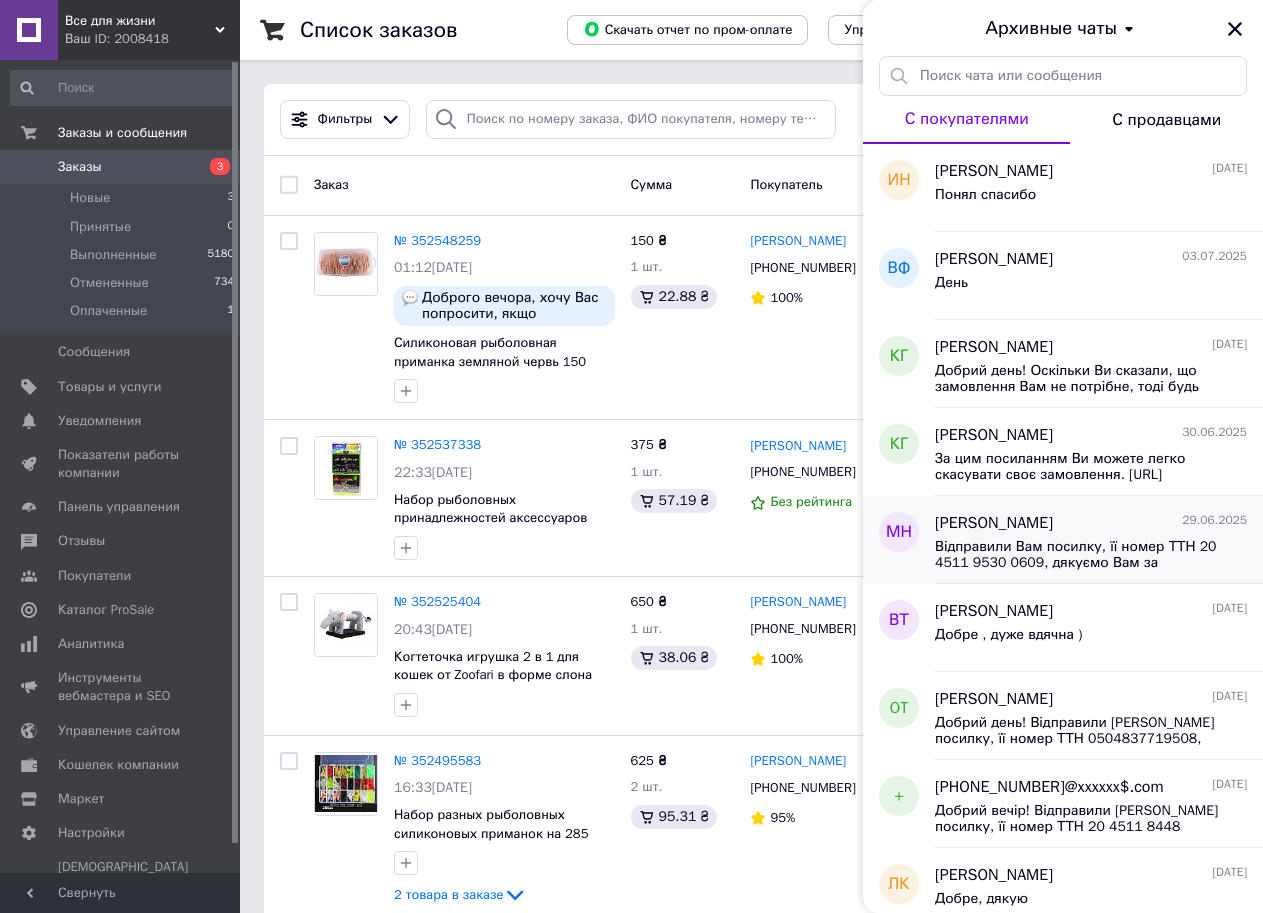 click on "[PERSON_NAME]" at bounding box center [994, 523] 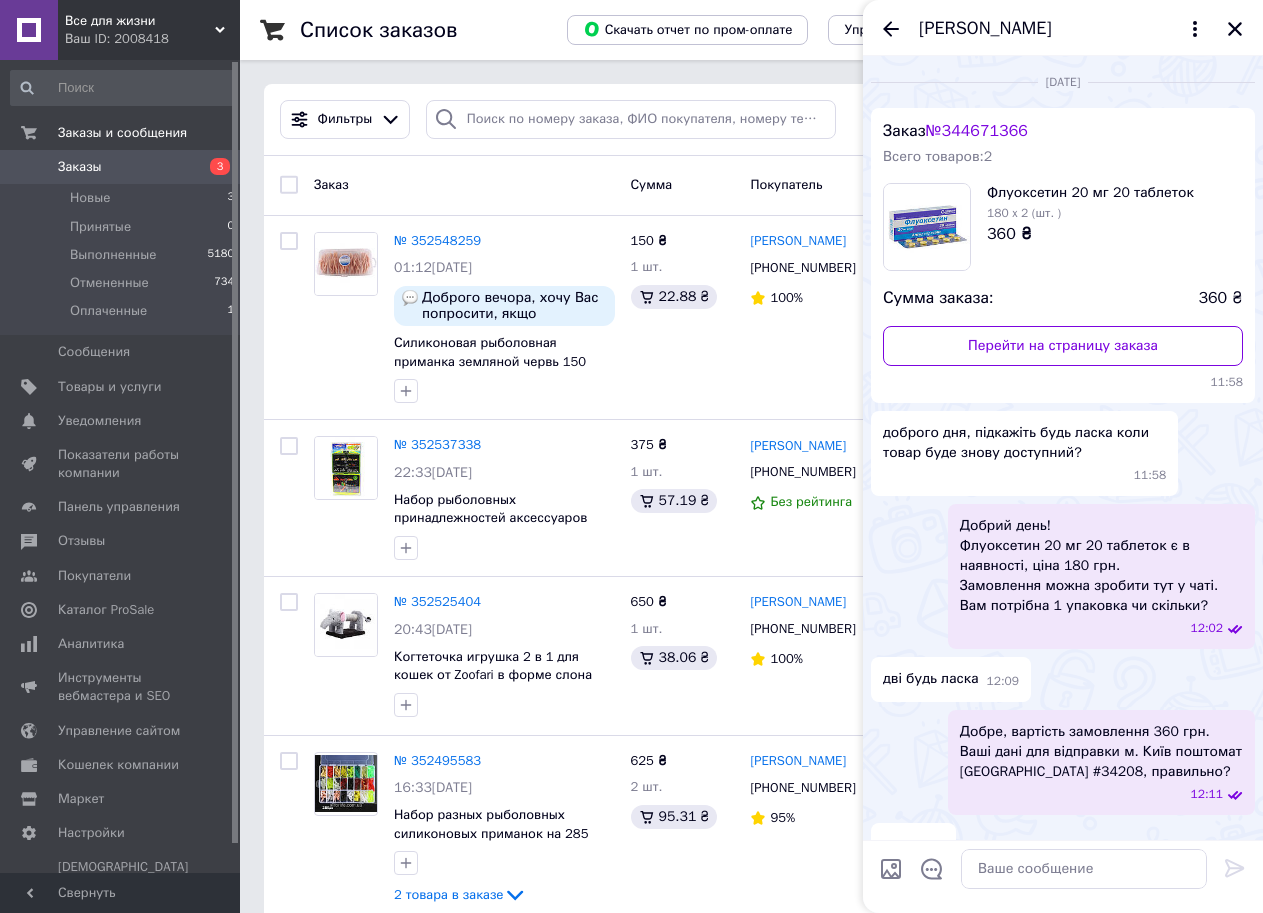 scroll, scrollTop: 762, scrollLeft: 0, axis: vertical 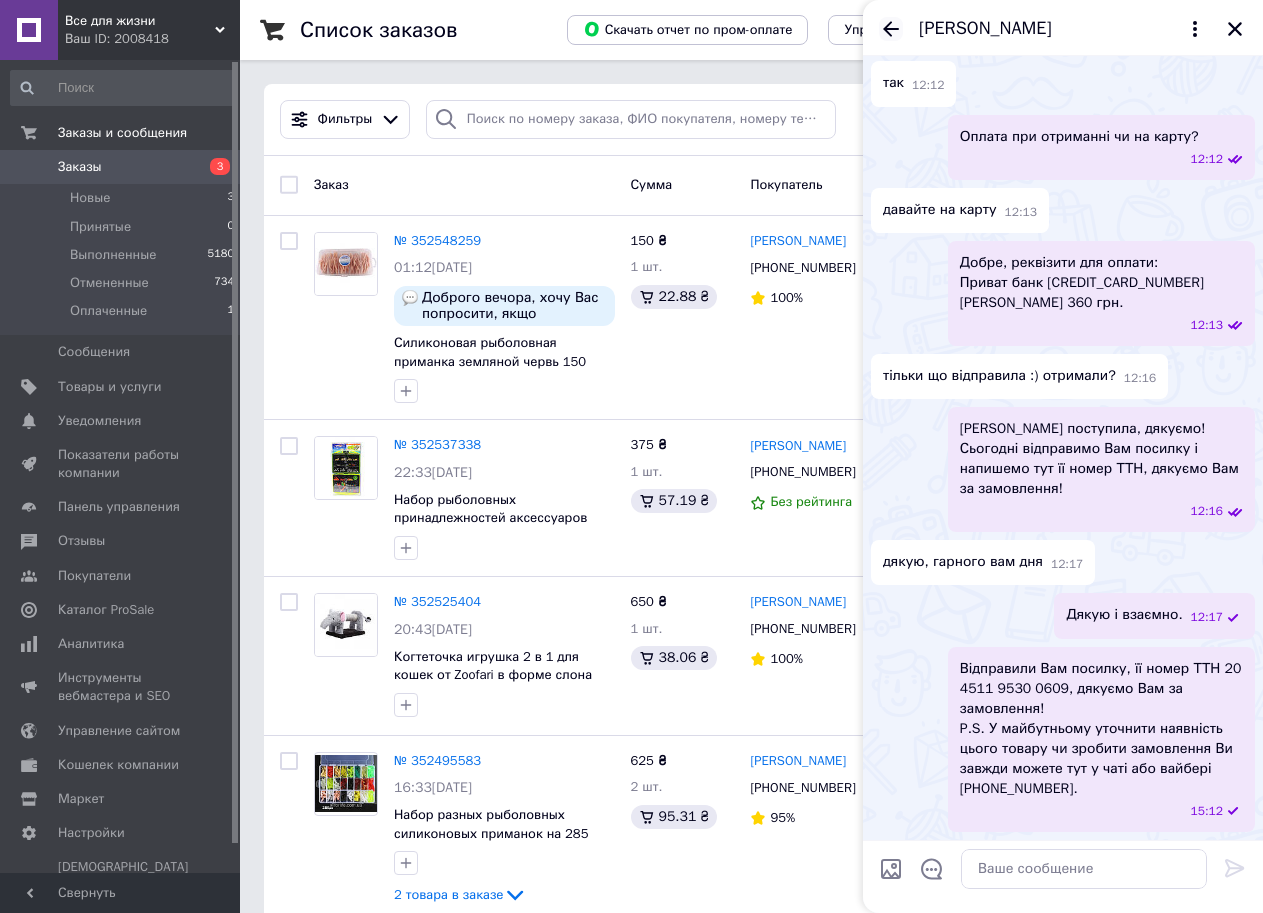 click 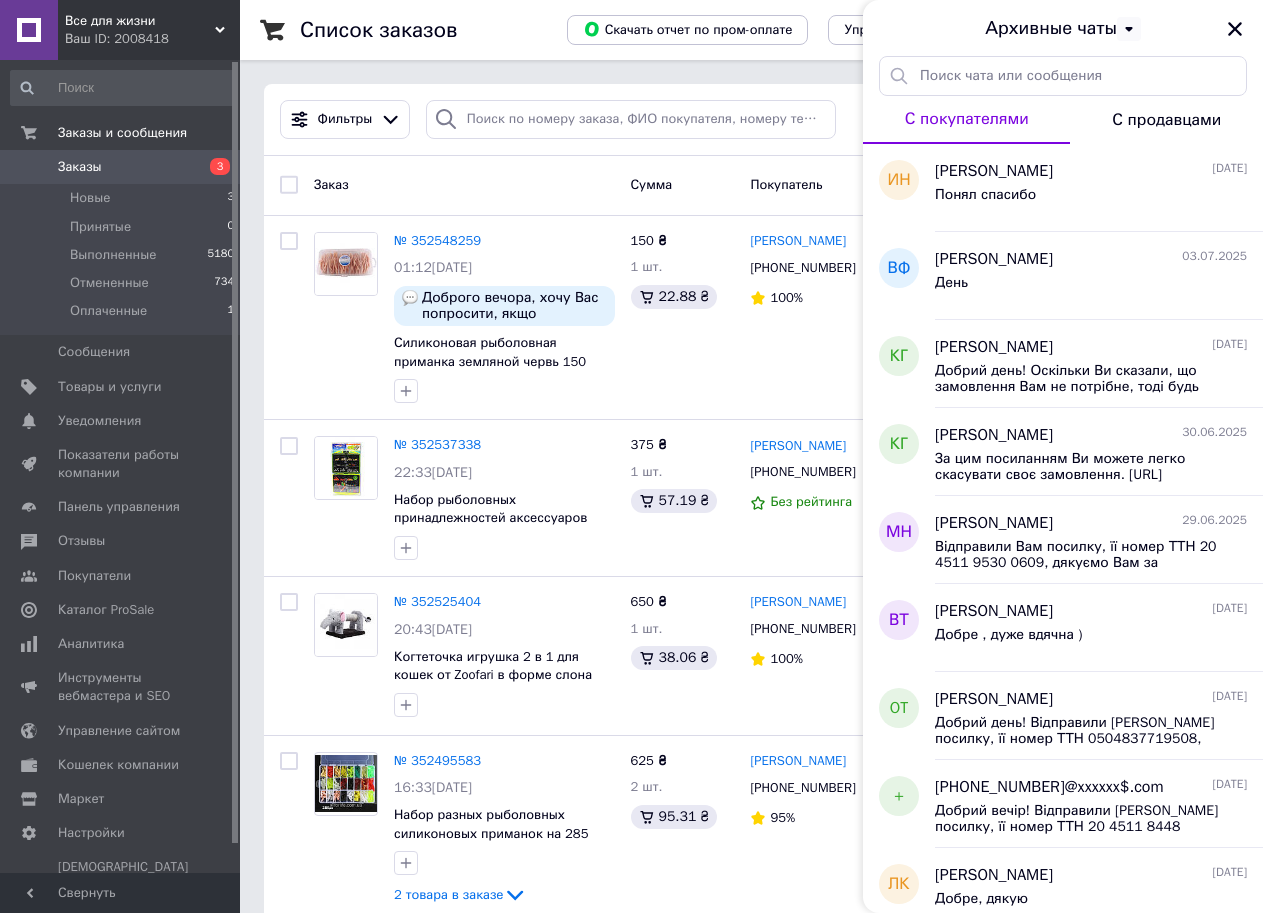 click 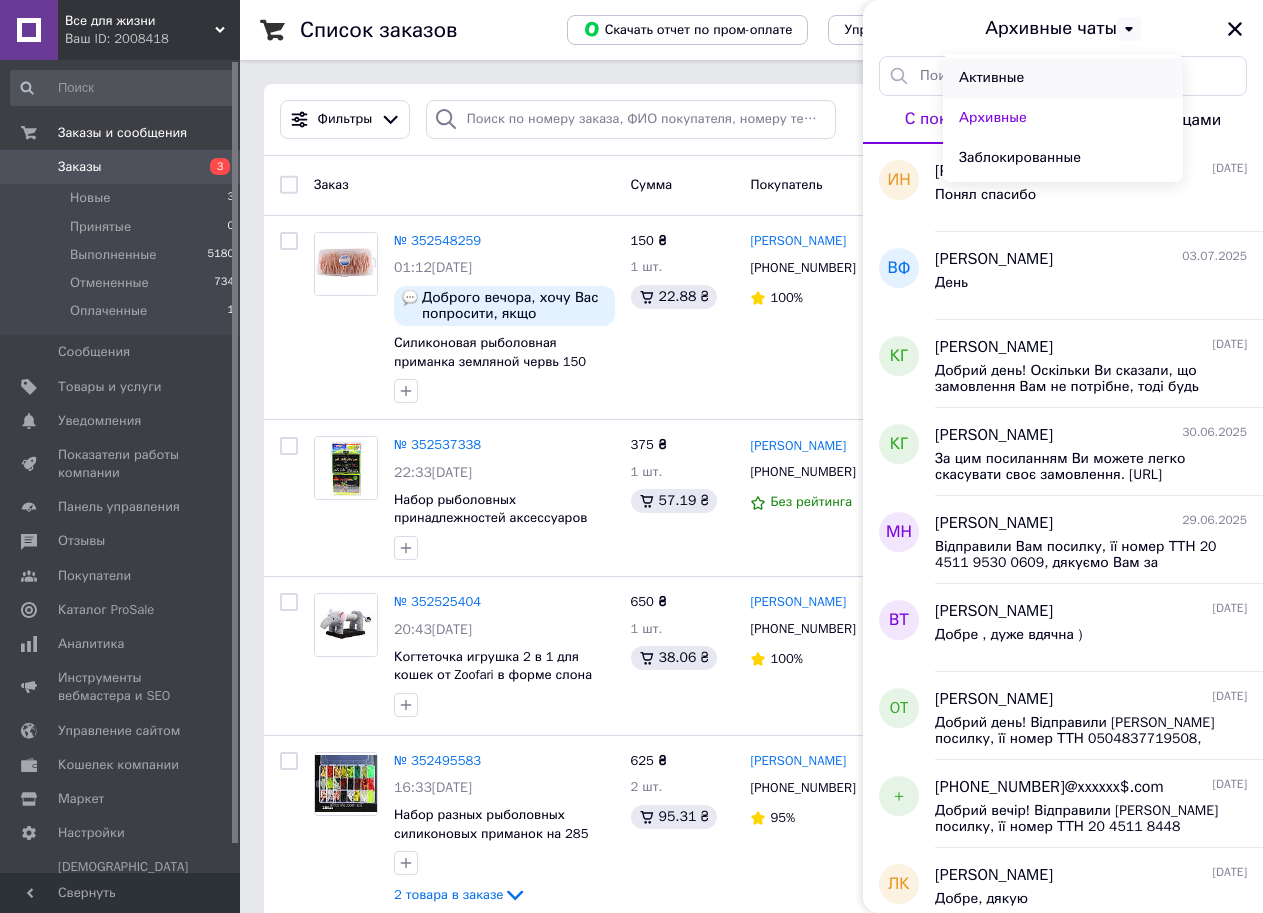 click on "Активные" at bounding box center [1063, 78] 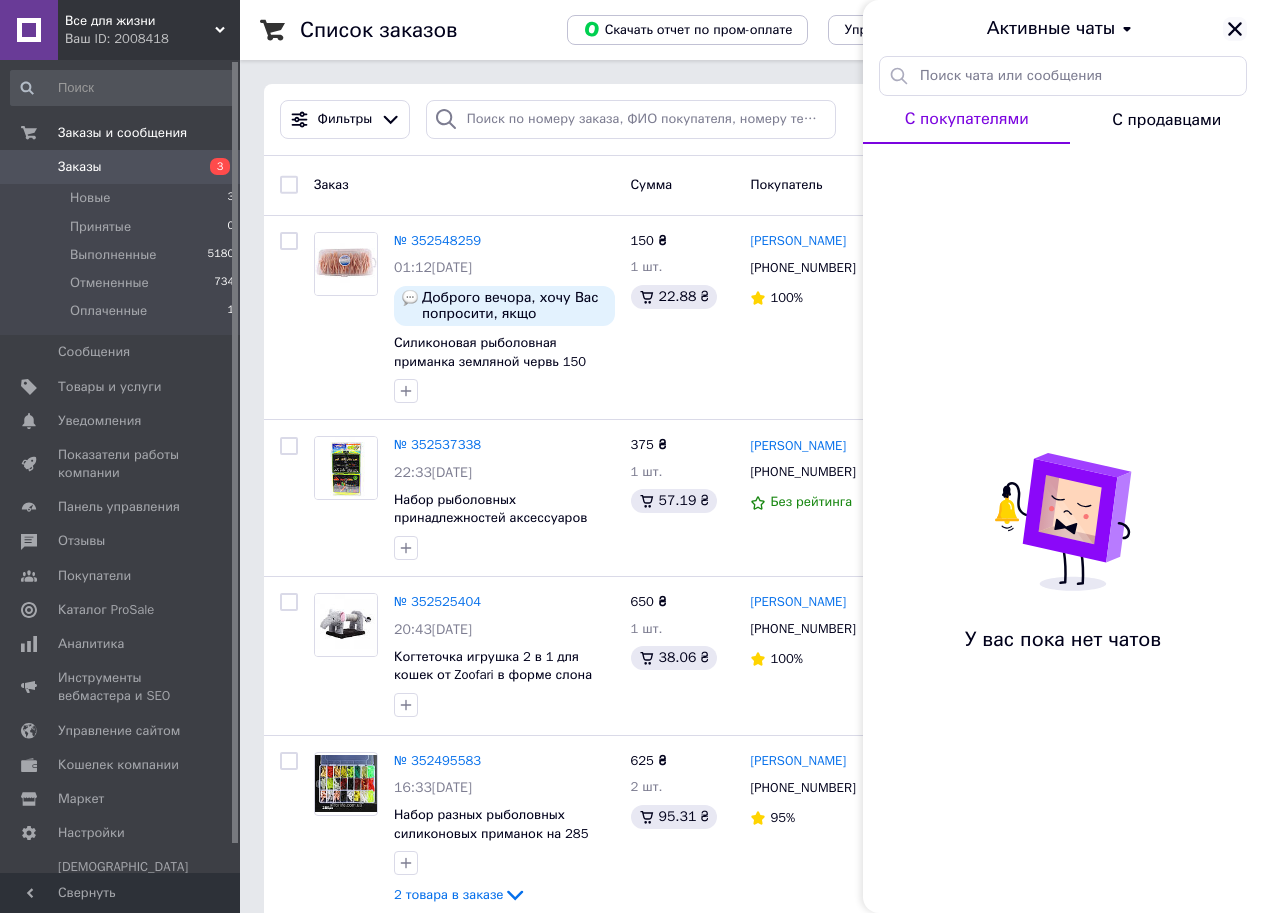 click 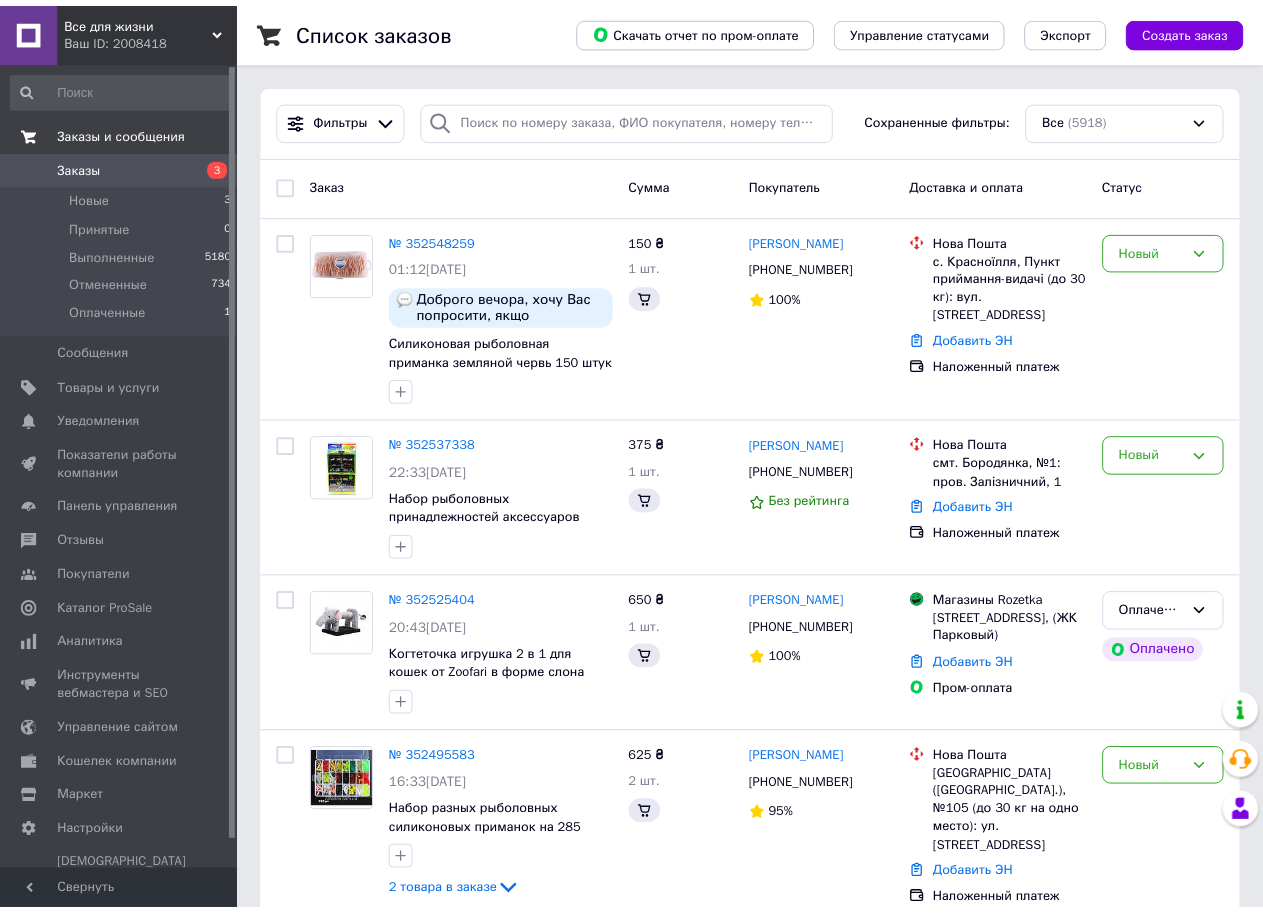 scroll, scrollTop: 0, scrollLeft: 0, axis: both 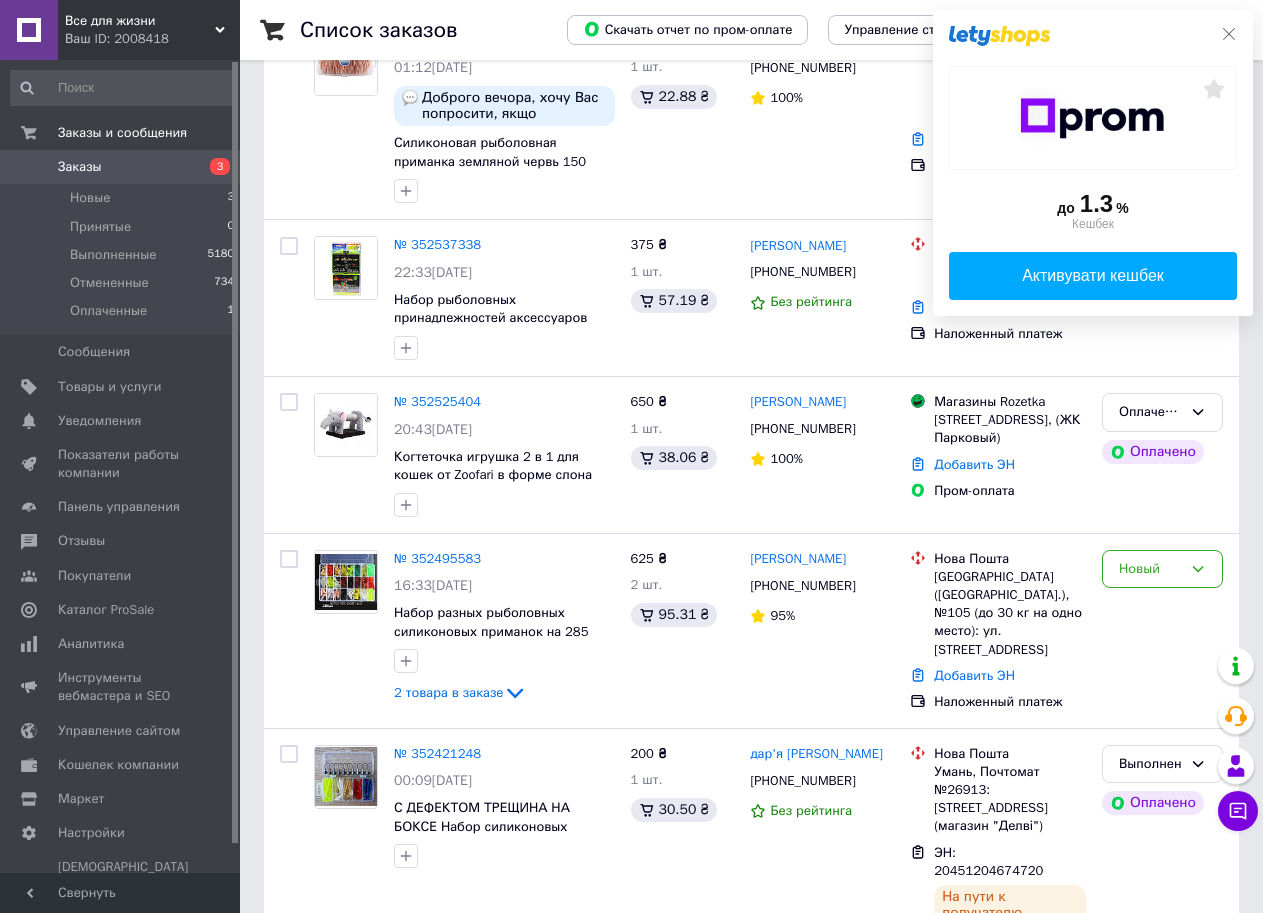 click 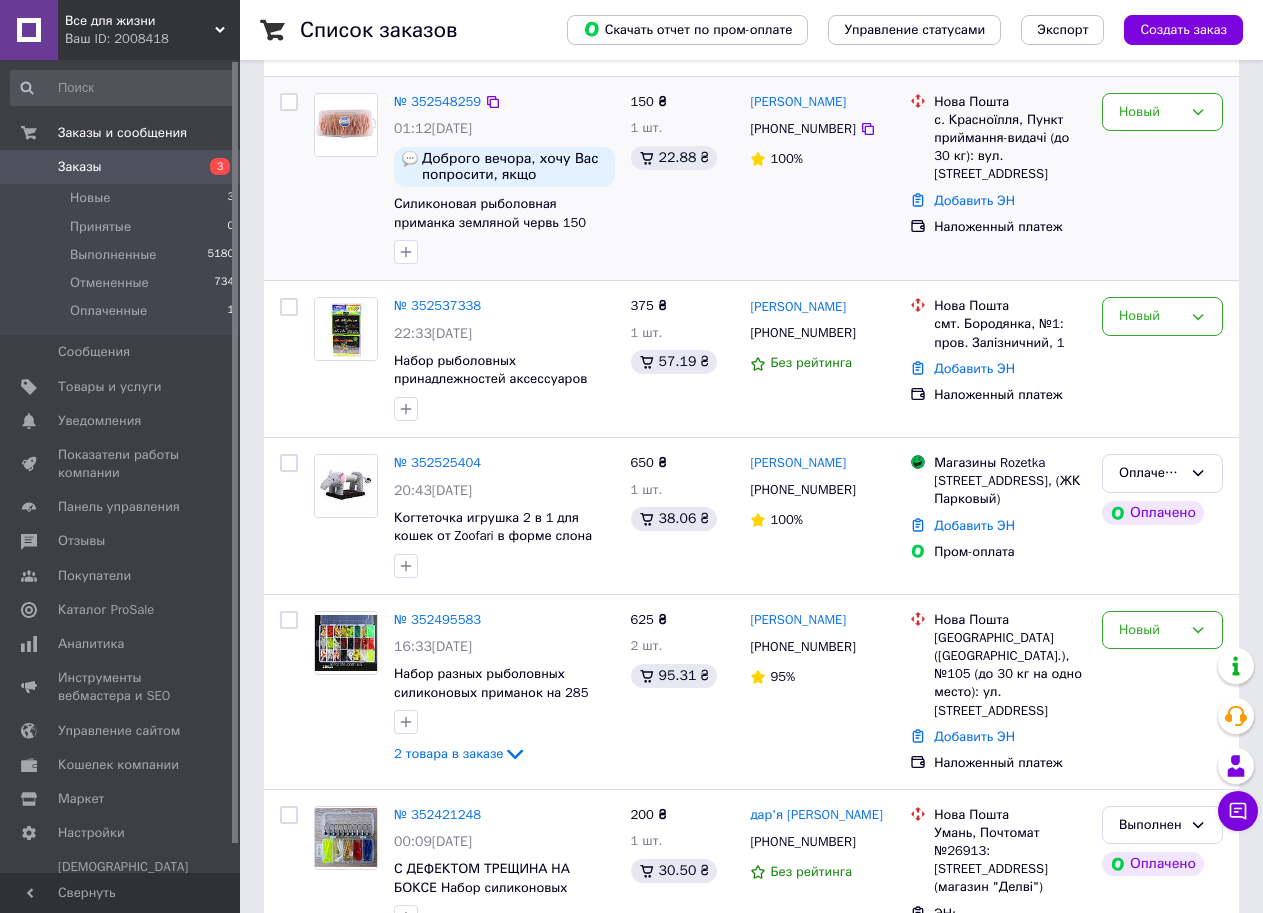 scroll, scrollTop: 0, scrollLeft: 0, axis: both 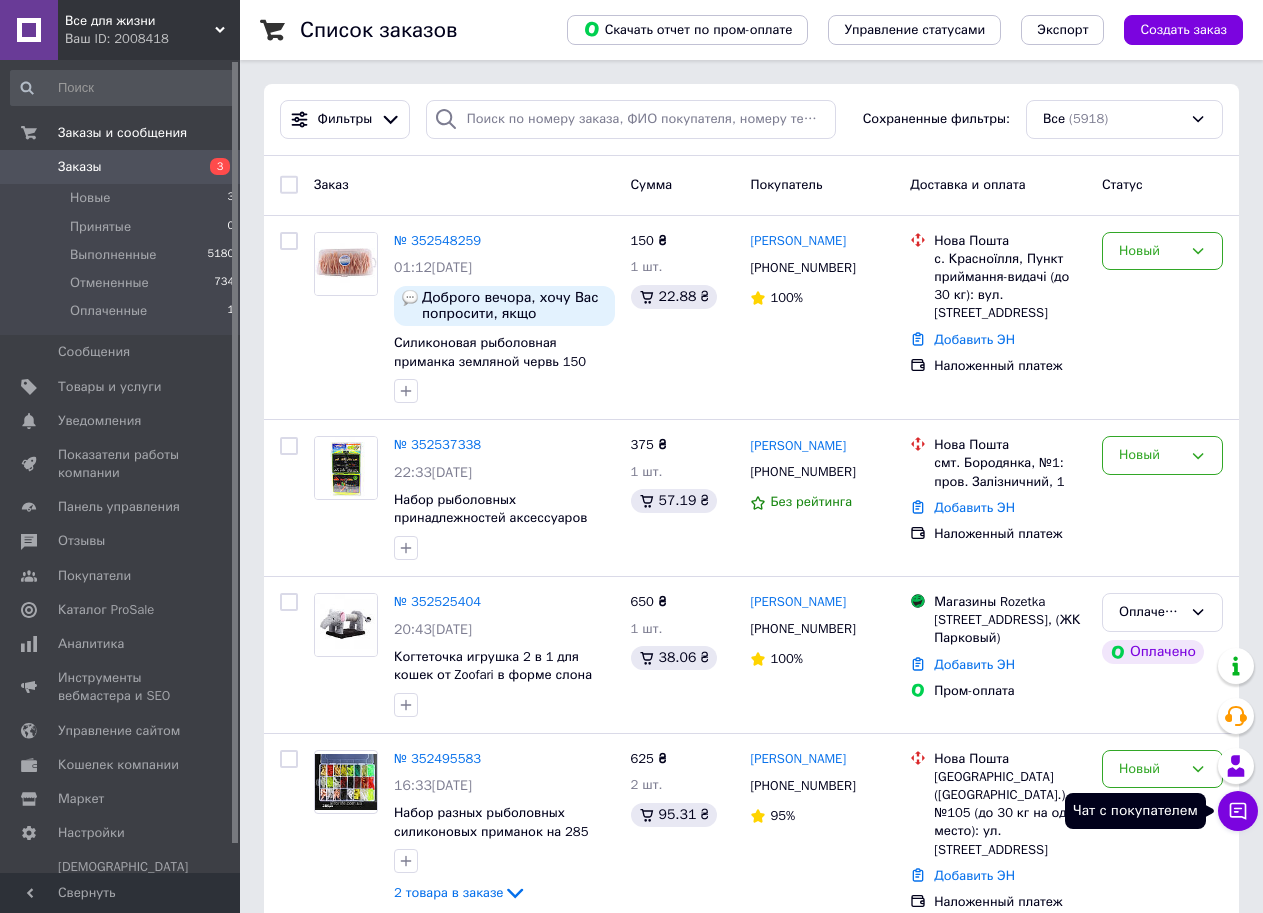 click 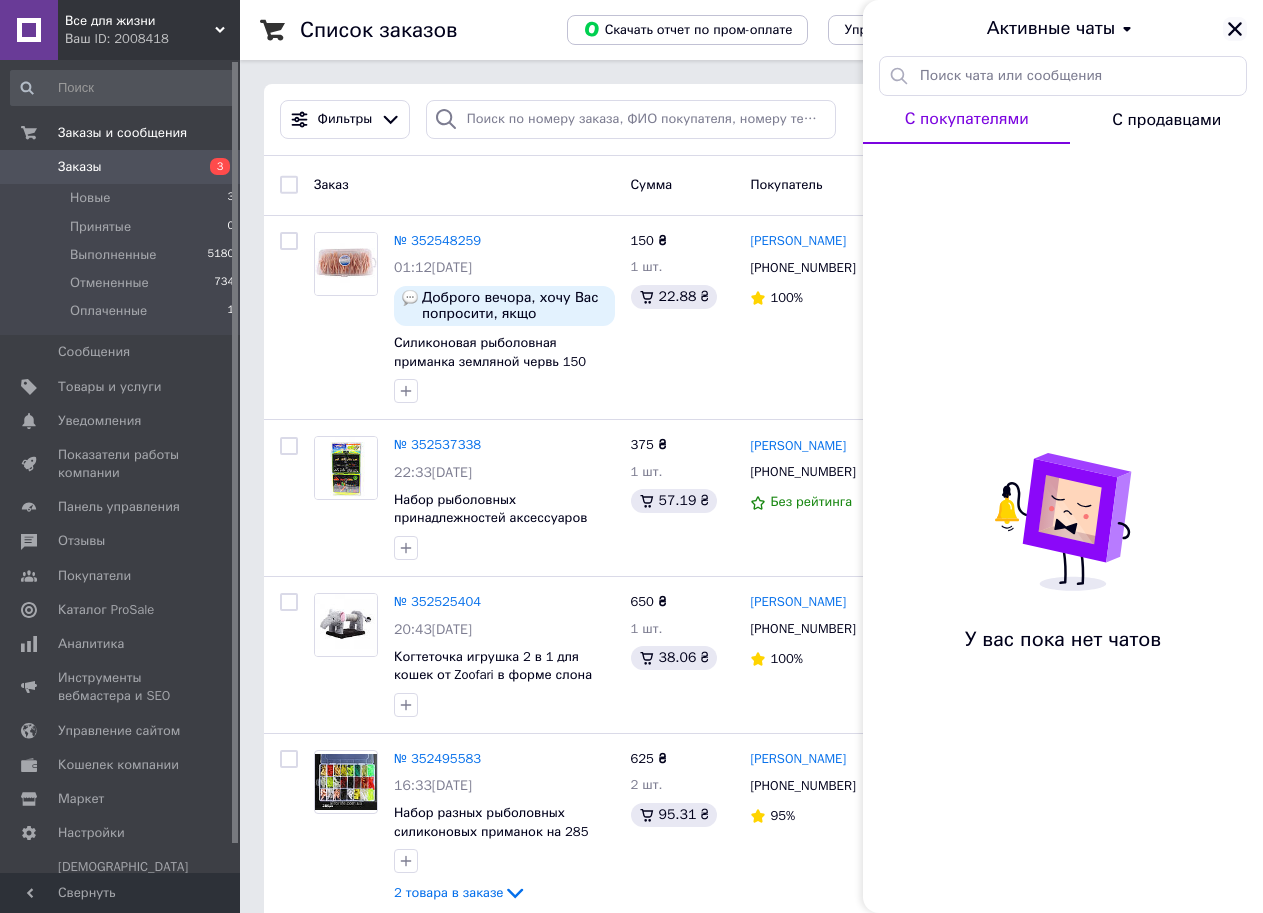 click 